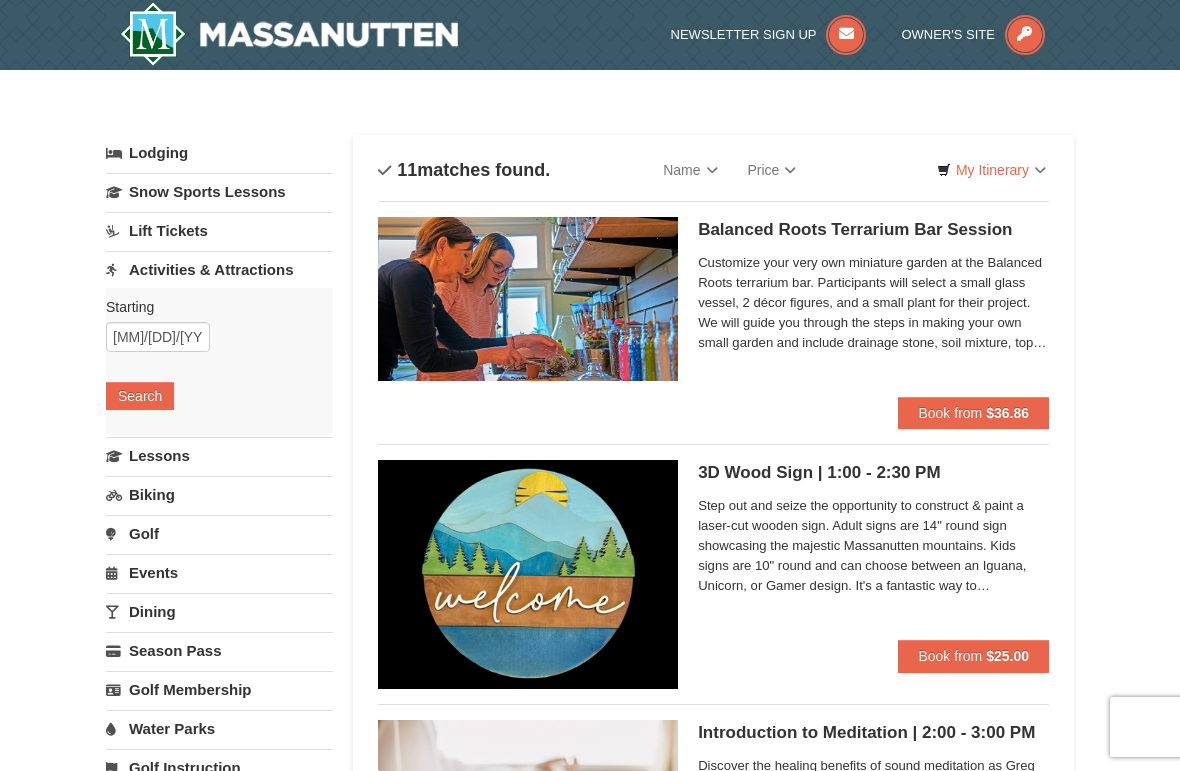 scroll, scrollTop: 0, scrollLeft: 0, axis: both 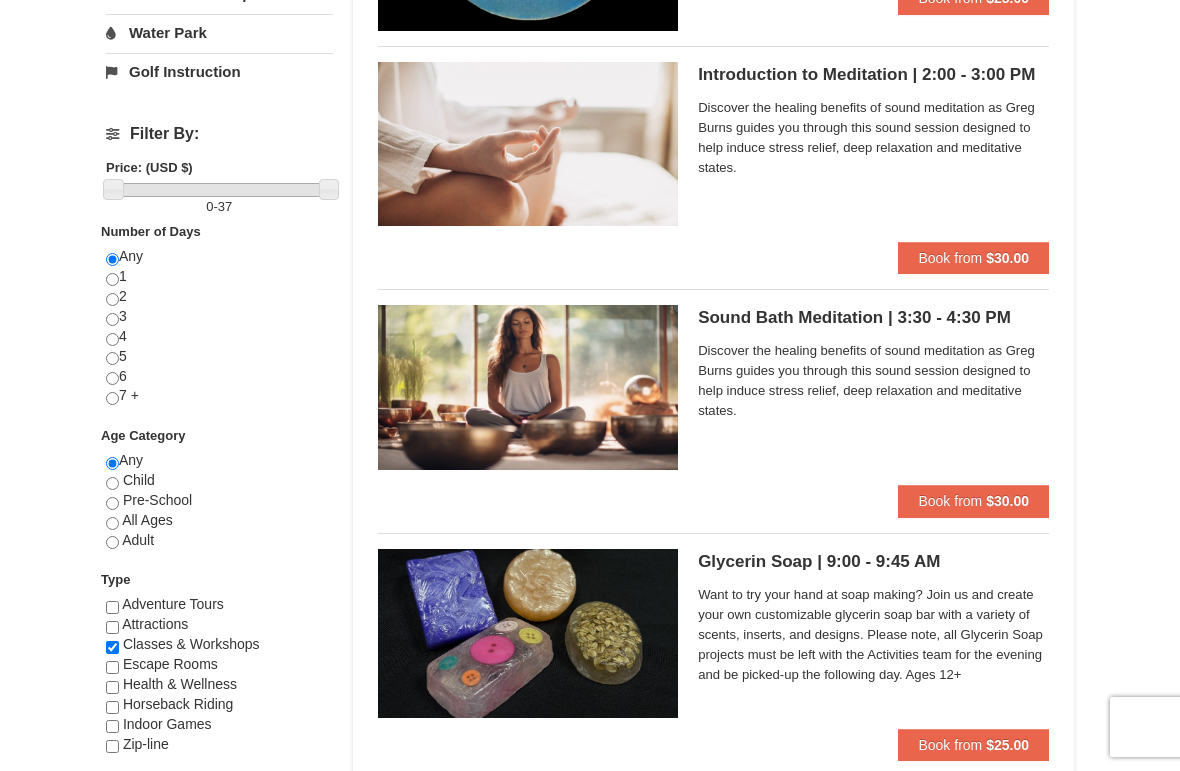 click on "$30.00" at bounding box center [1007, 501] 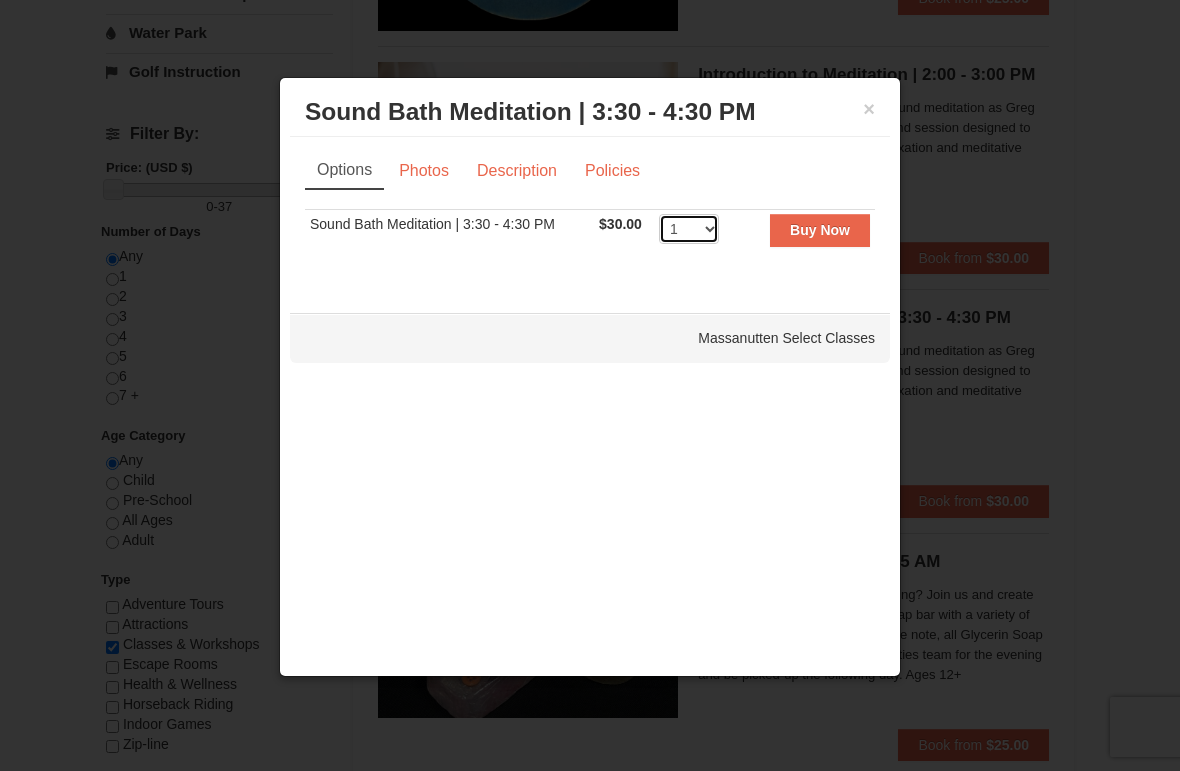 click on "1 2 3 4 5 6 7 8 9 10" at bounding box center [689, 229] 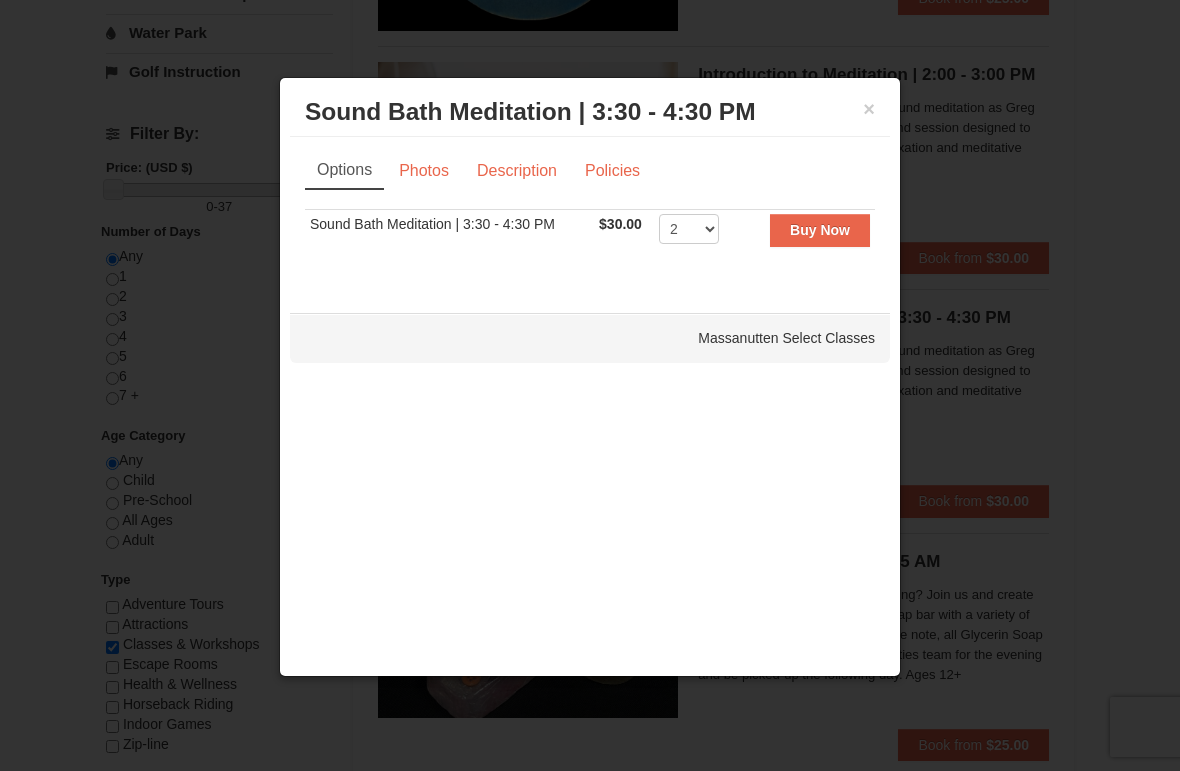 click on "Buy Now" at bounding box center (820, 230) 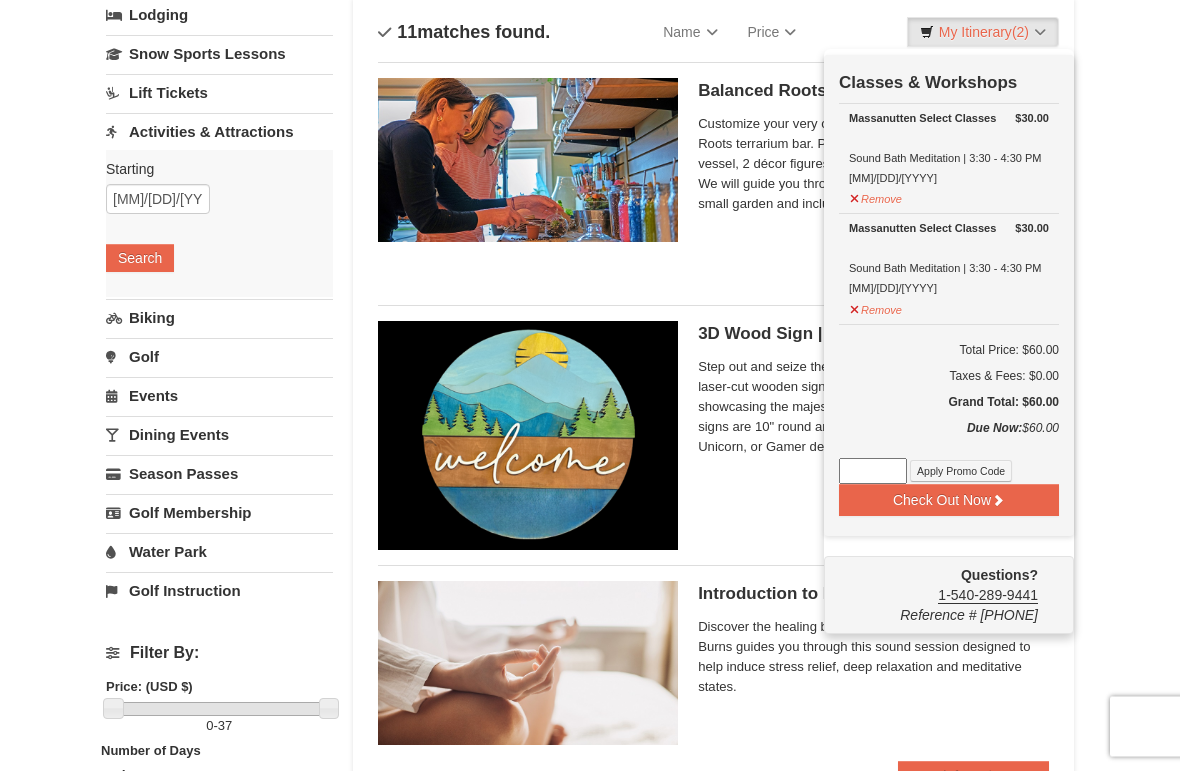 scroll, scrollTop: 138, scrollLeft: 0, axis: vertical 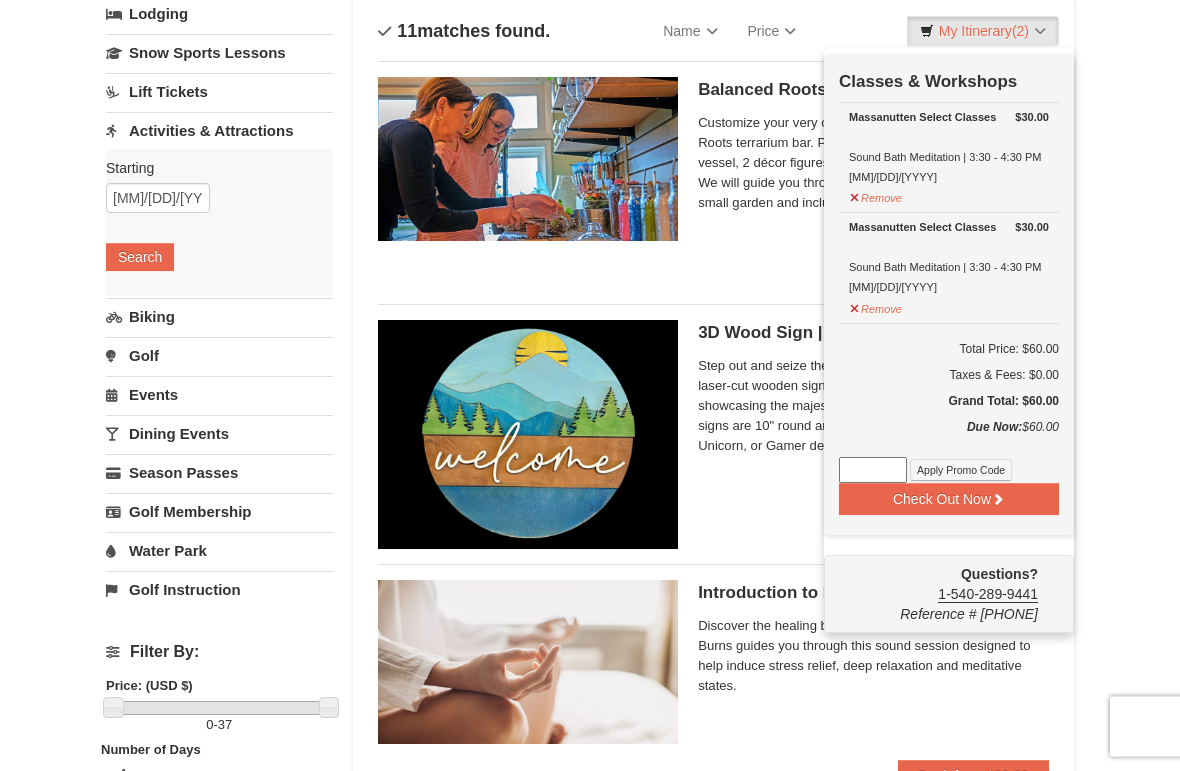 click on "Check Out Now" at bounding box center [949, 500] 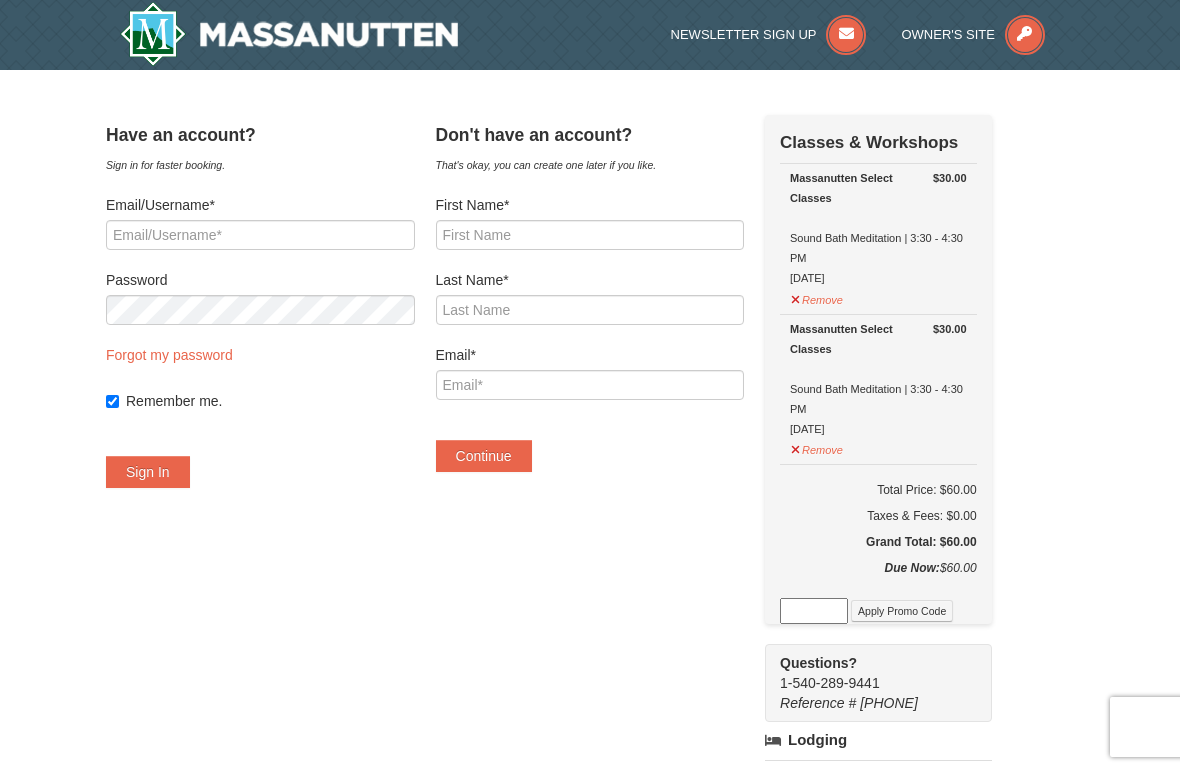 scroll, scrollTop: 0, scrollLeft: 0, axis: both 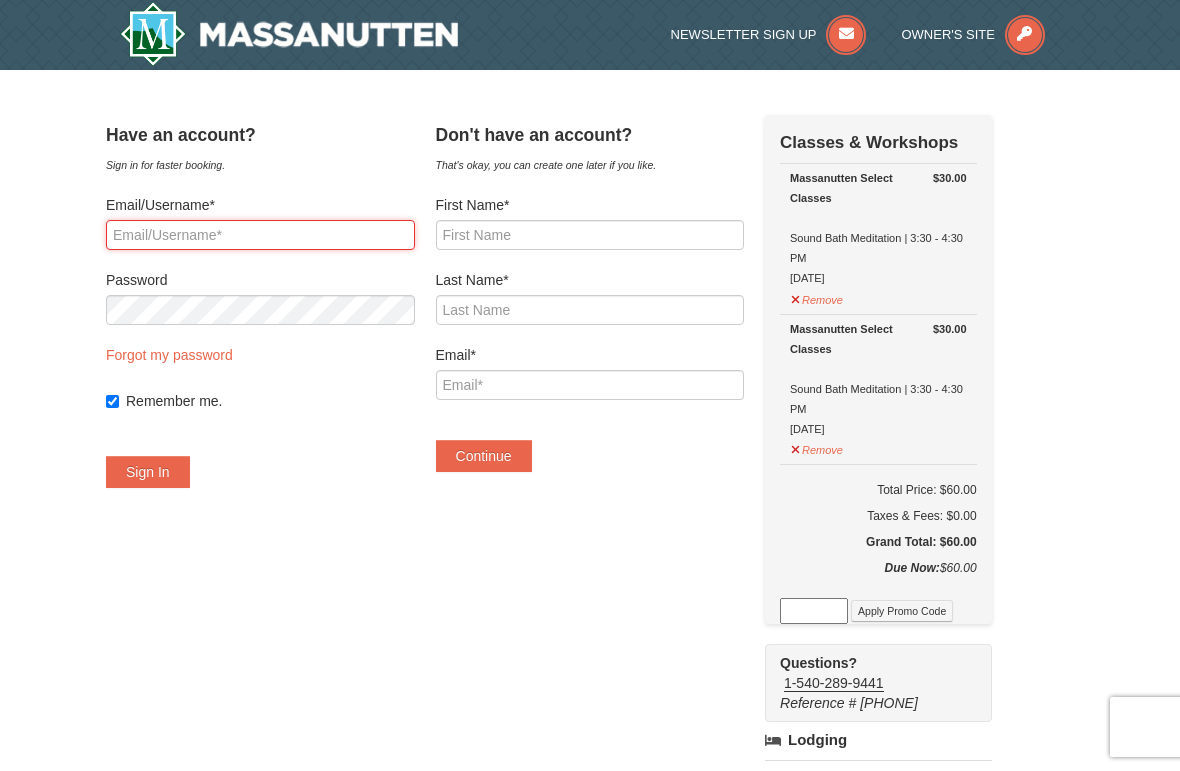 click on "Email/Username*" at bounding box center (260, 235) 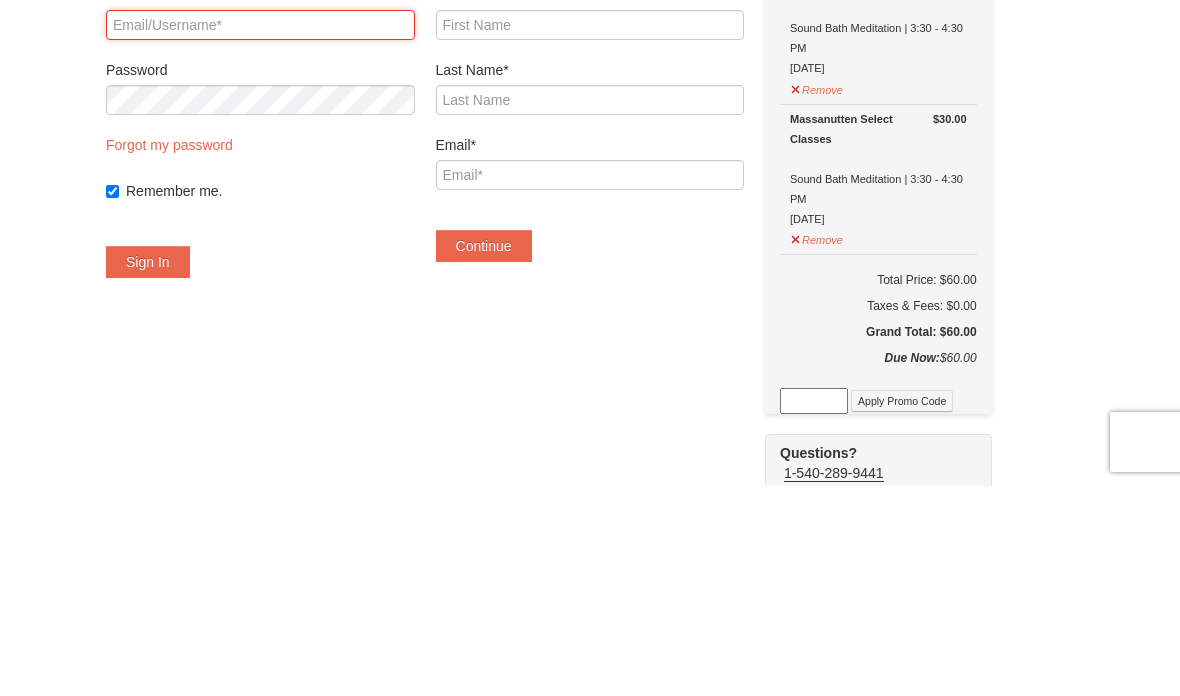 click on "Email/Username*" at bounding box center [260, 235] 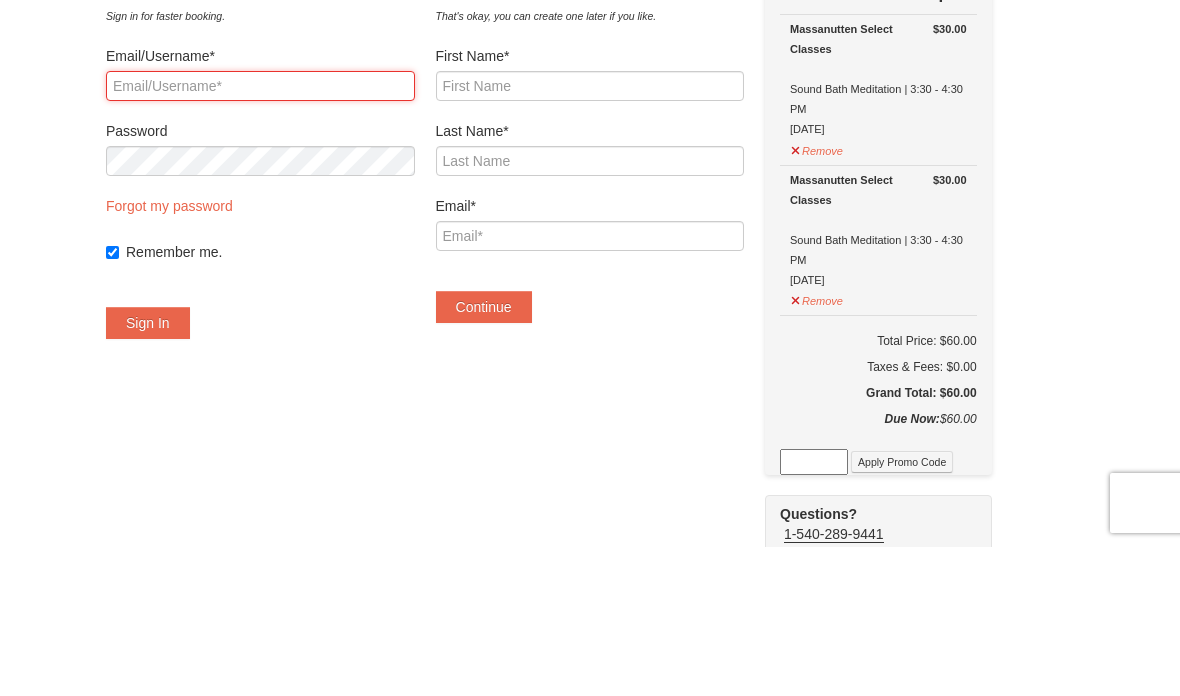 click on "Email/Username*" at bounding box center (260, 235) 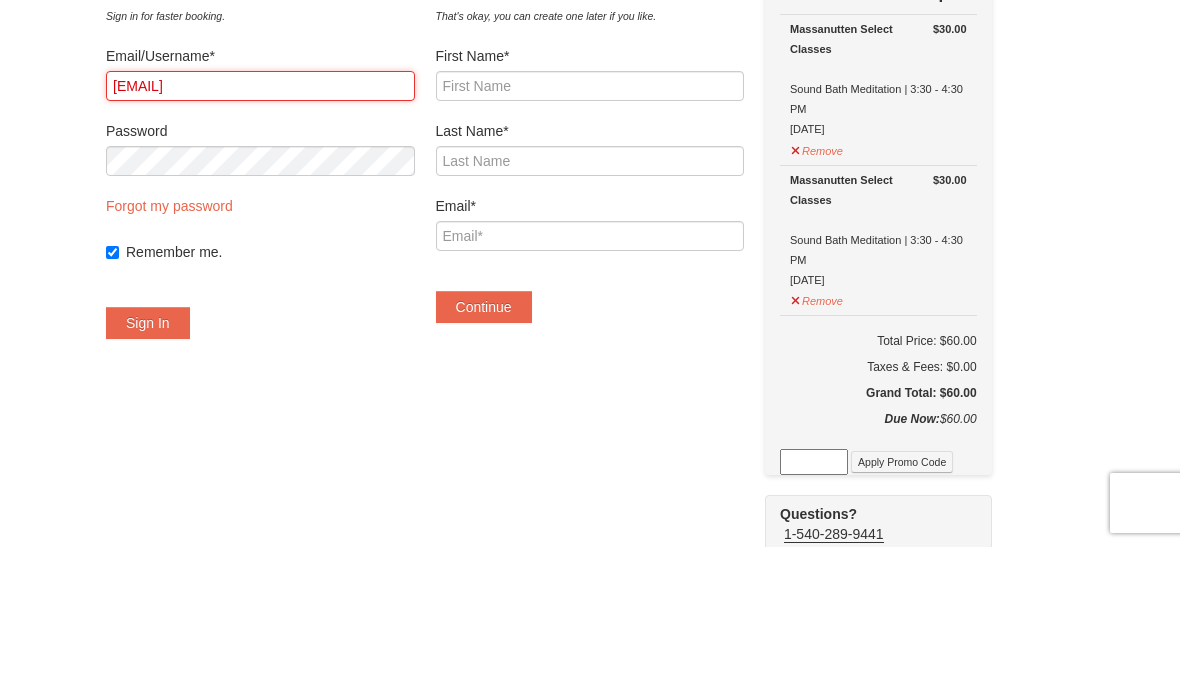 type on "rebmal61@gmail.com" 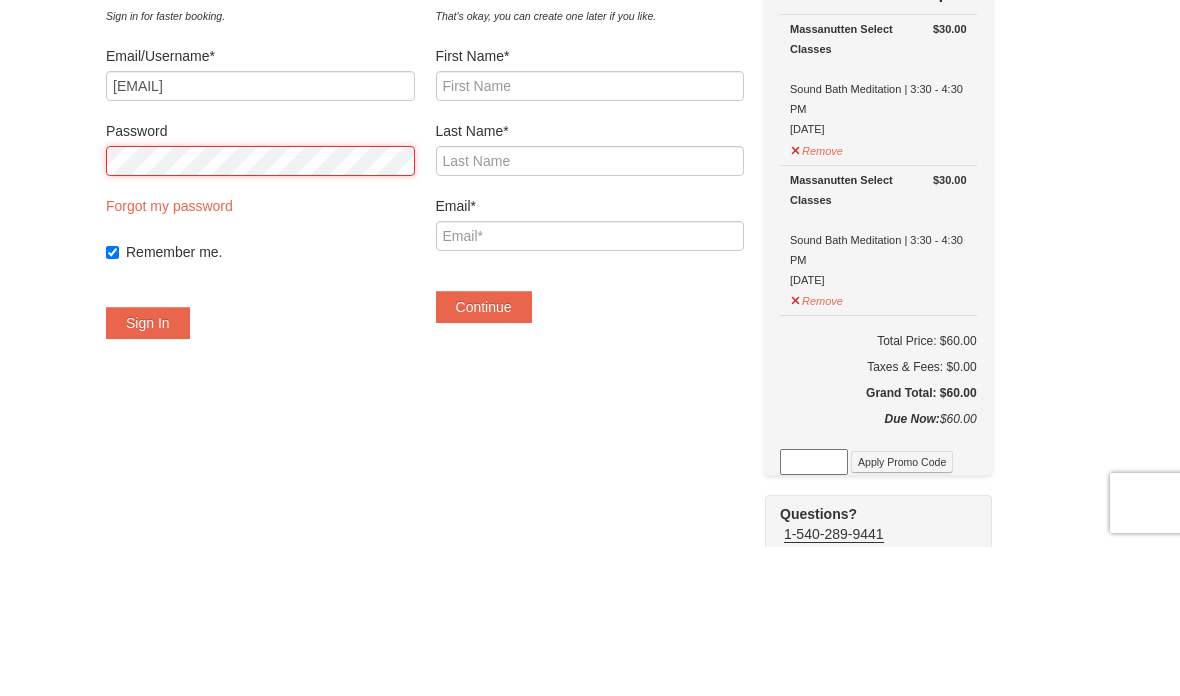 click on "Sign In" at bounding box center (148, 472) 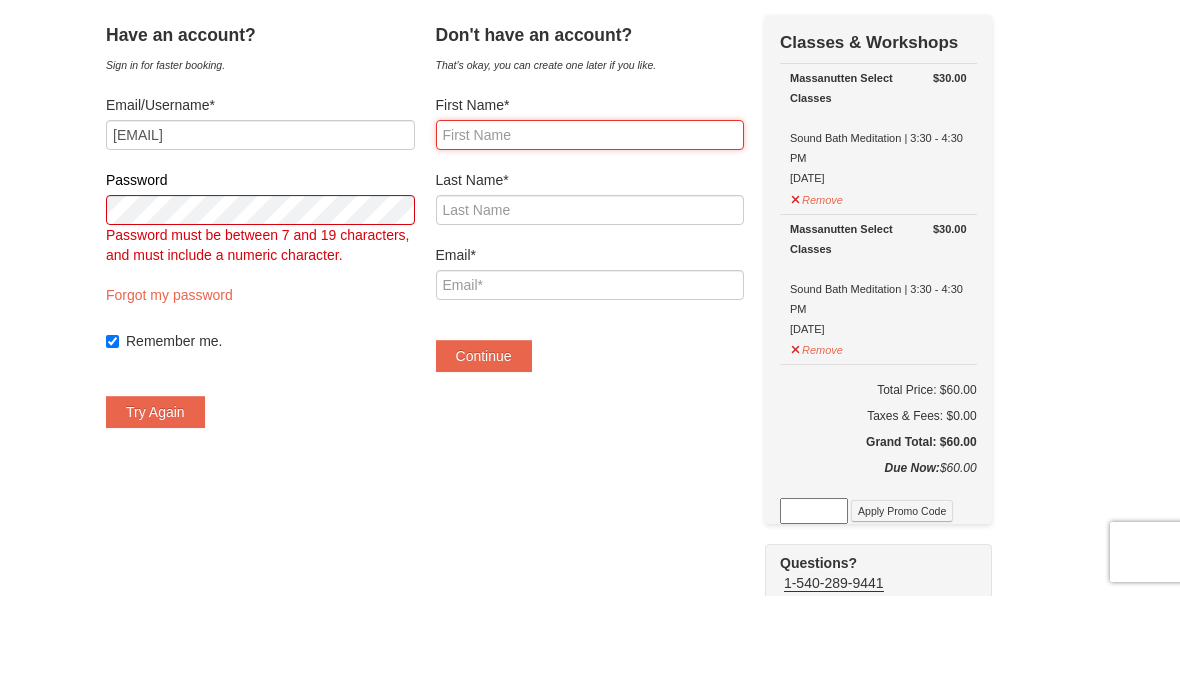 click on "First Name*" at bounding box center [590, 235] 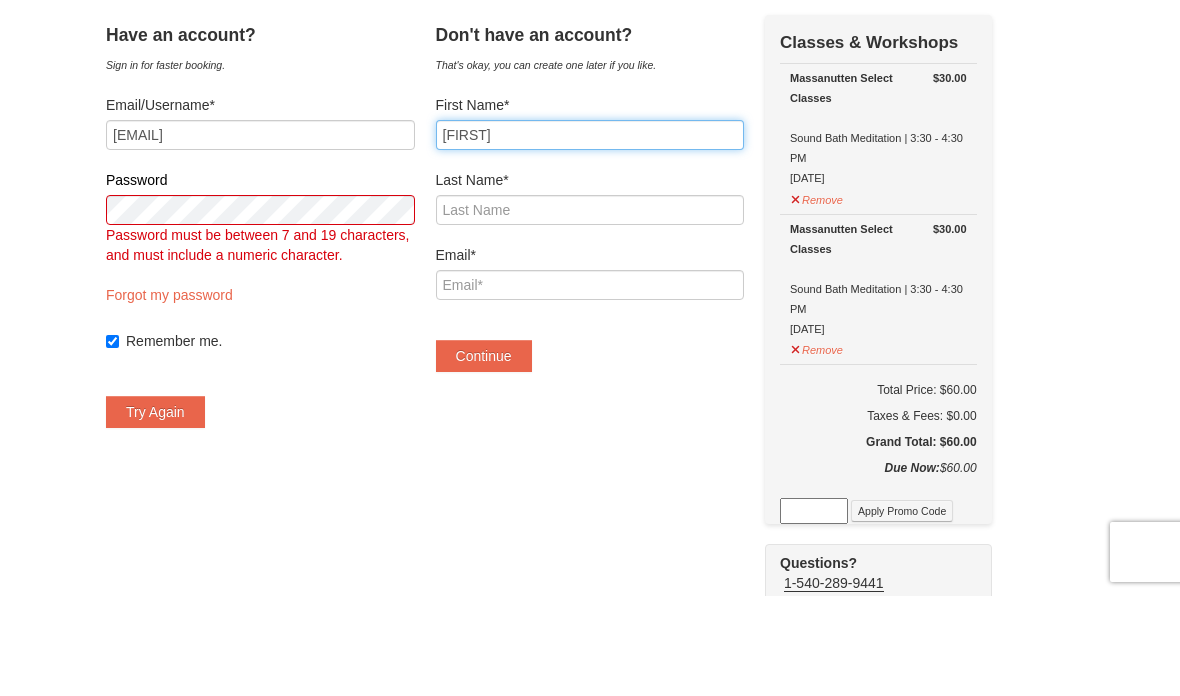 type on "Rebecca" 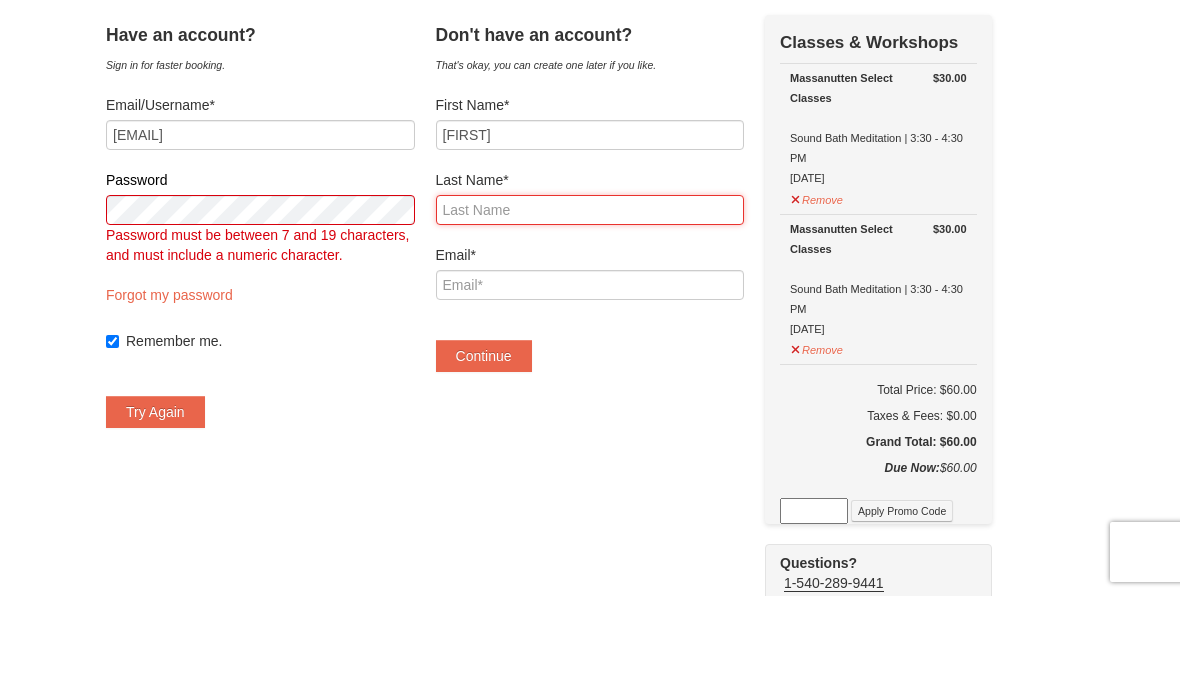 click on "Last Name*" at bounding box center (590, 310) 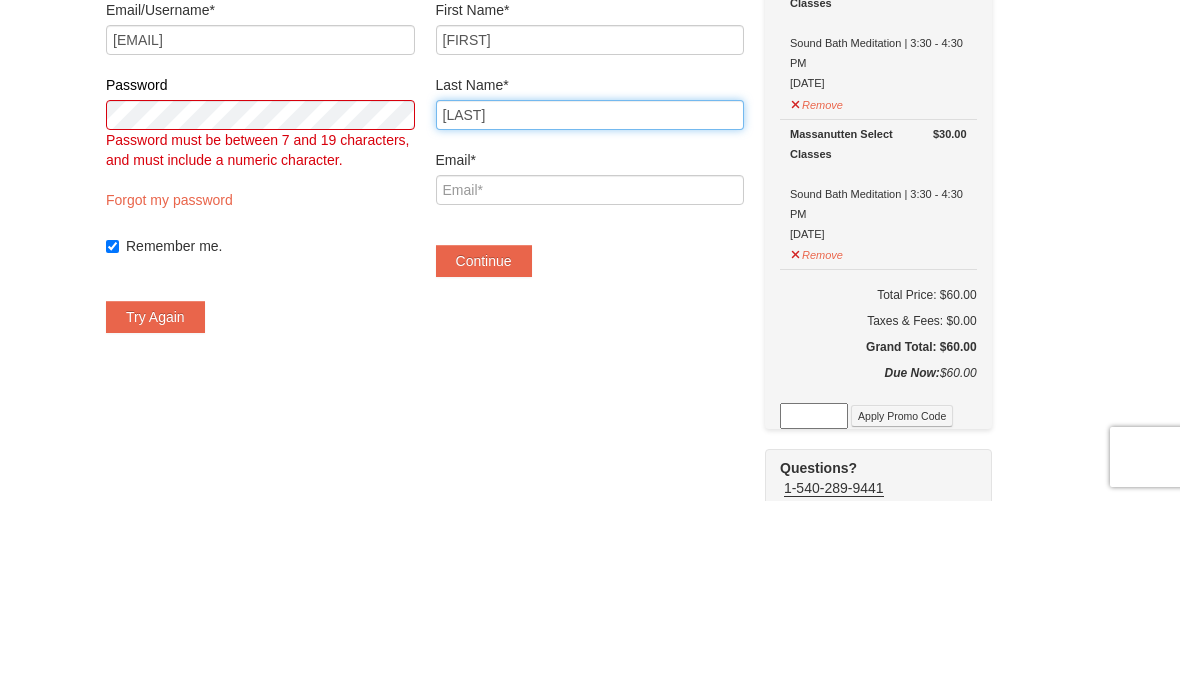 type on "Maloney" 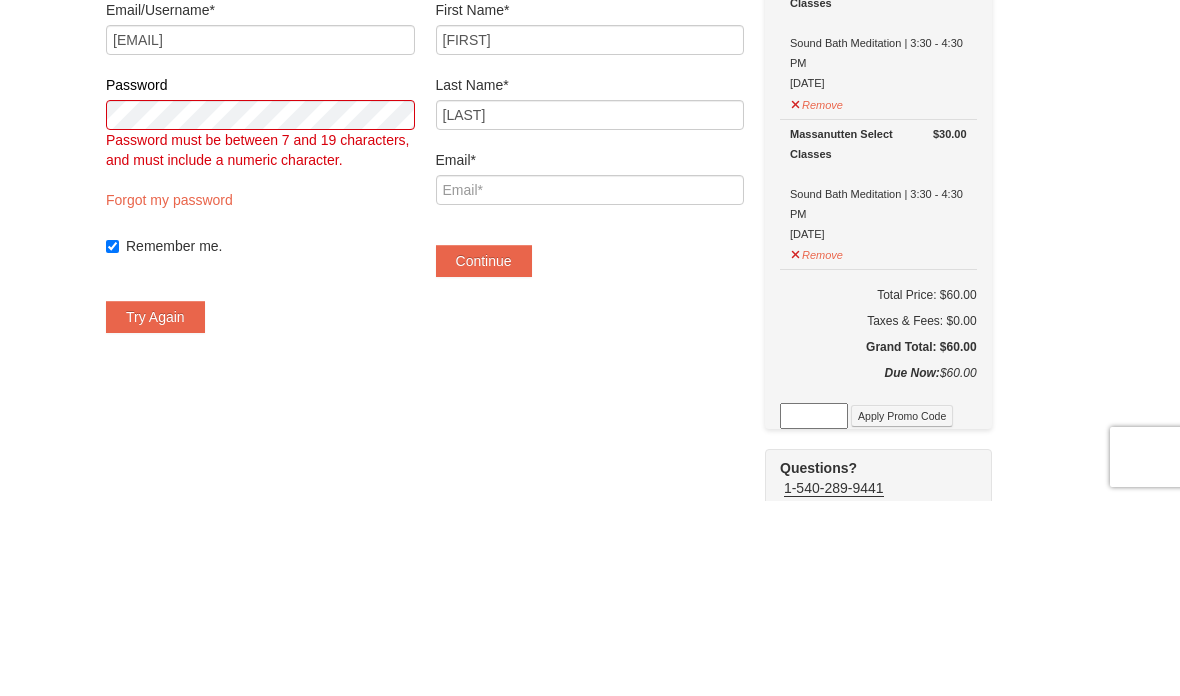click on "Email*" at bounding box center [590, 385] 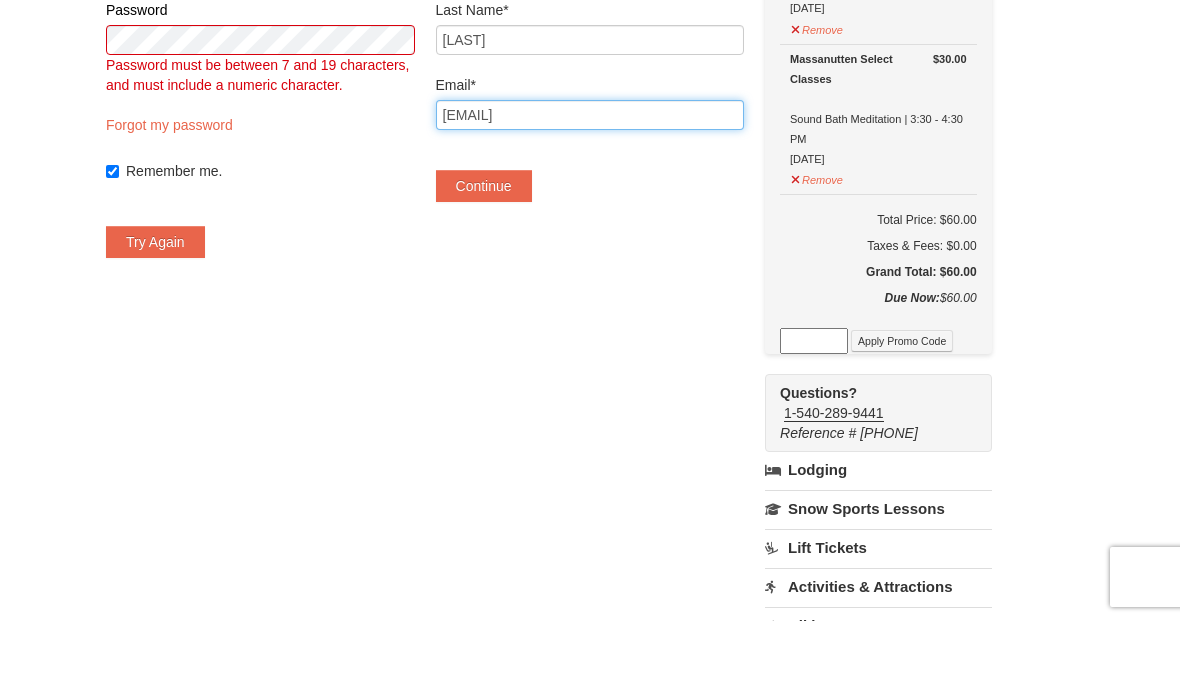 type on "Rebmal61@gmail.com" 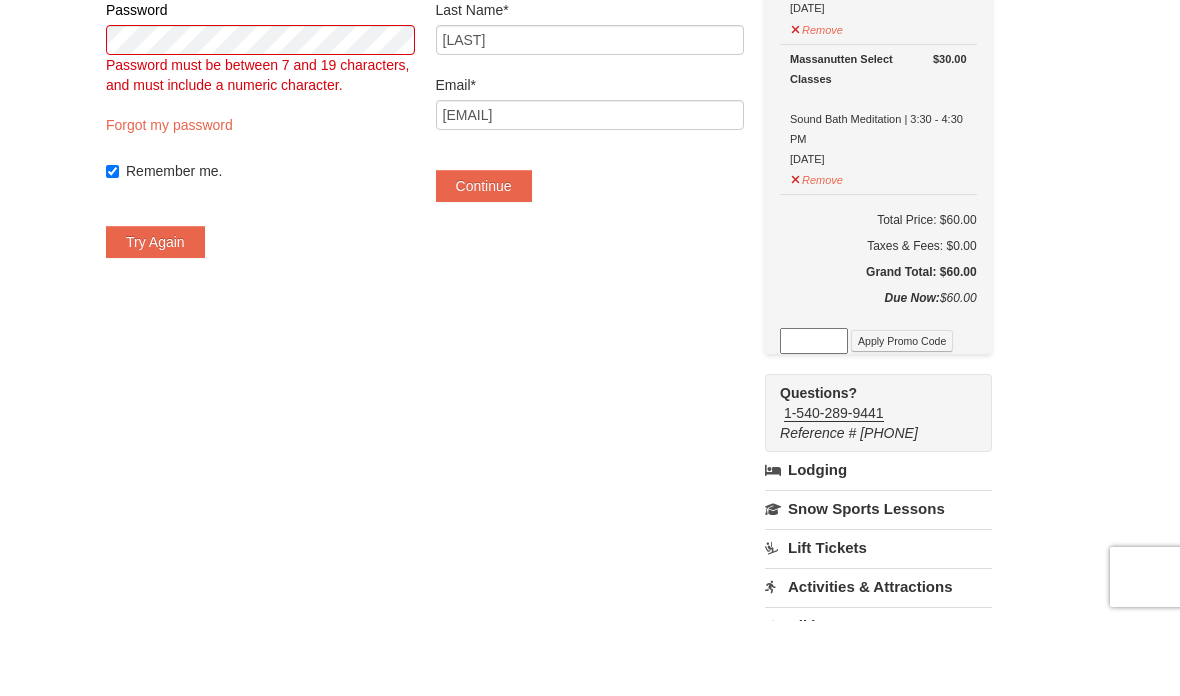 click on "Continue" at bounding box center (484, 261) 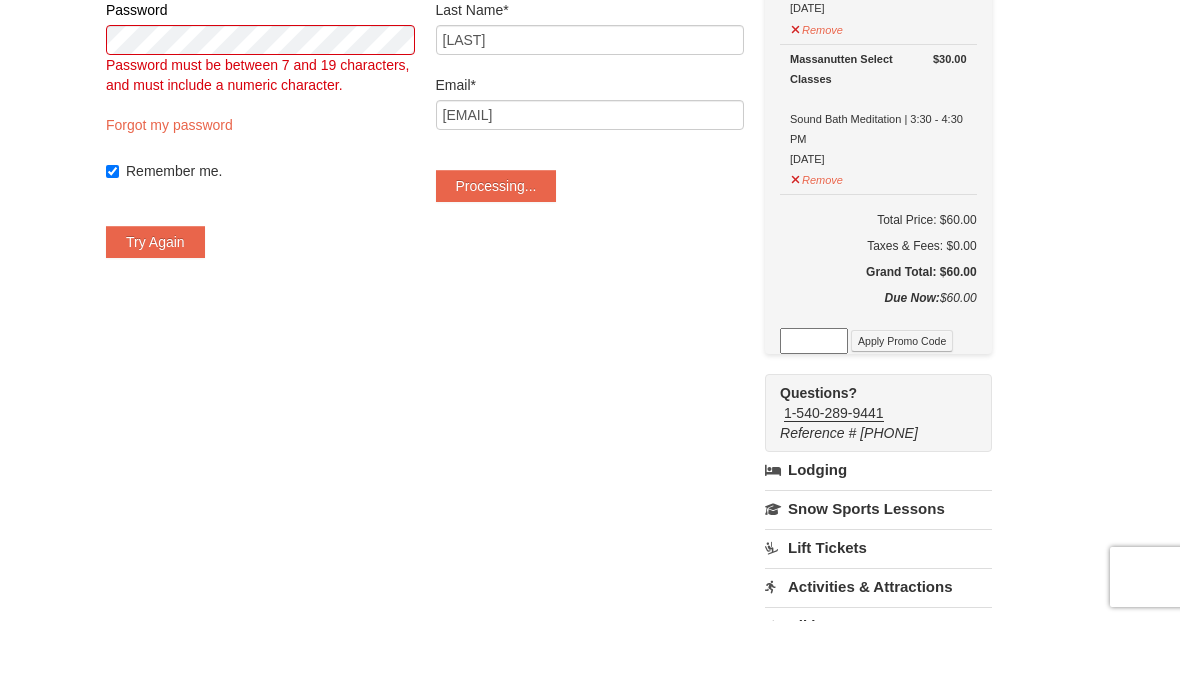 scroll, scrollTop: 270, scrollLeft: 0, axis: vertical 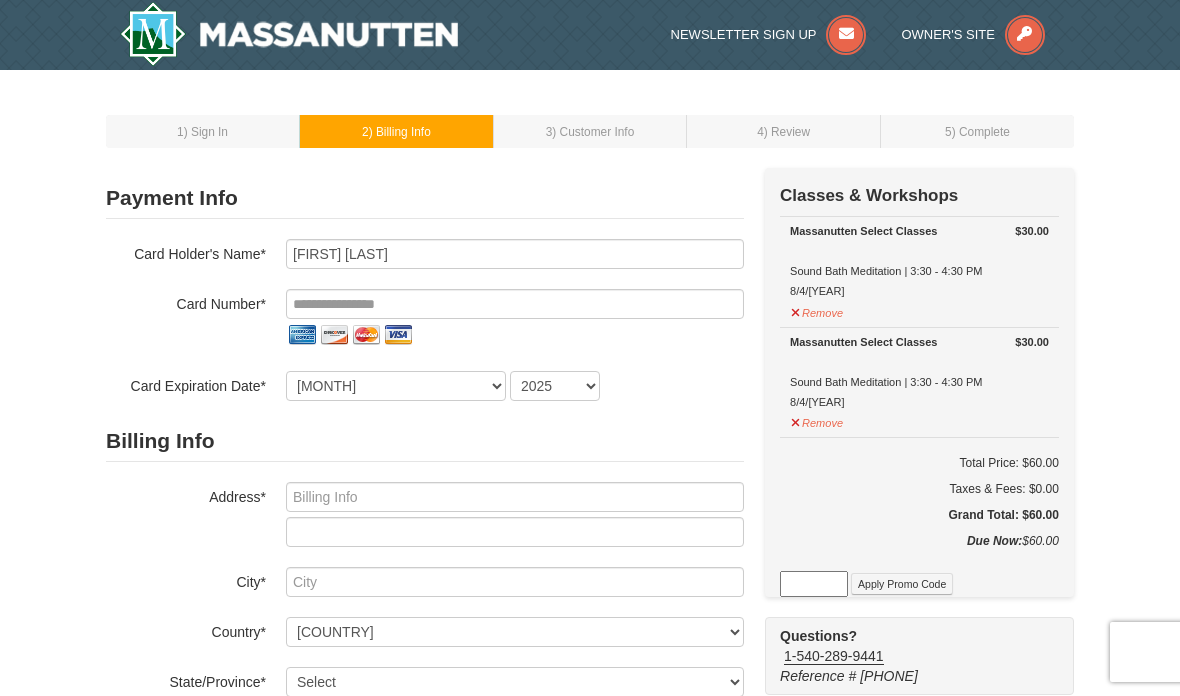 click at bounding box center [515, 304] 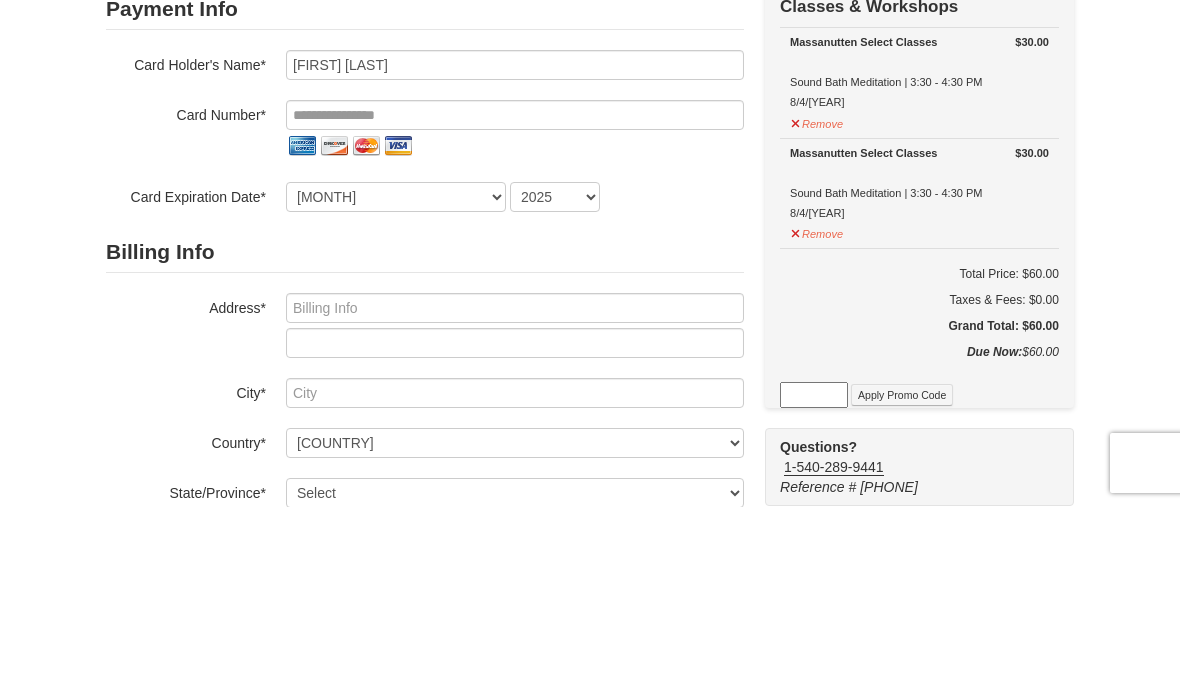 scroll, scrollTop: 189, scrollLeft: 0, axis: vertical 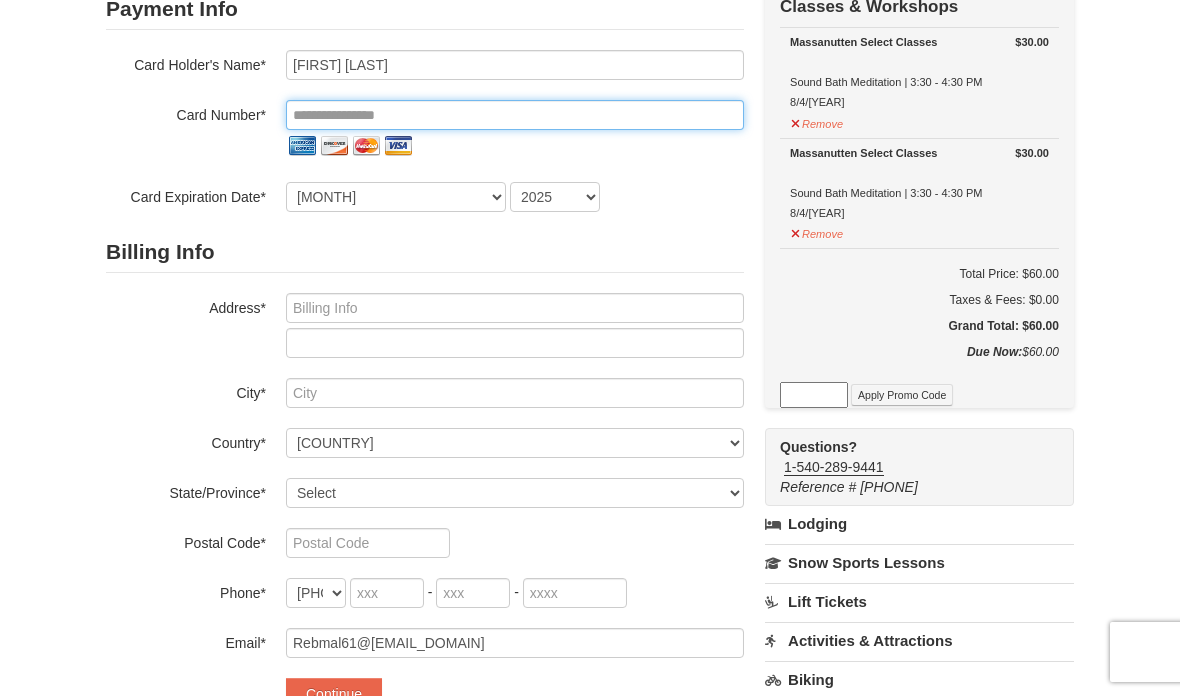 type on "**********" 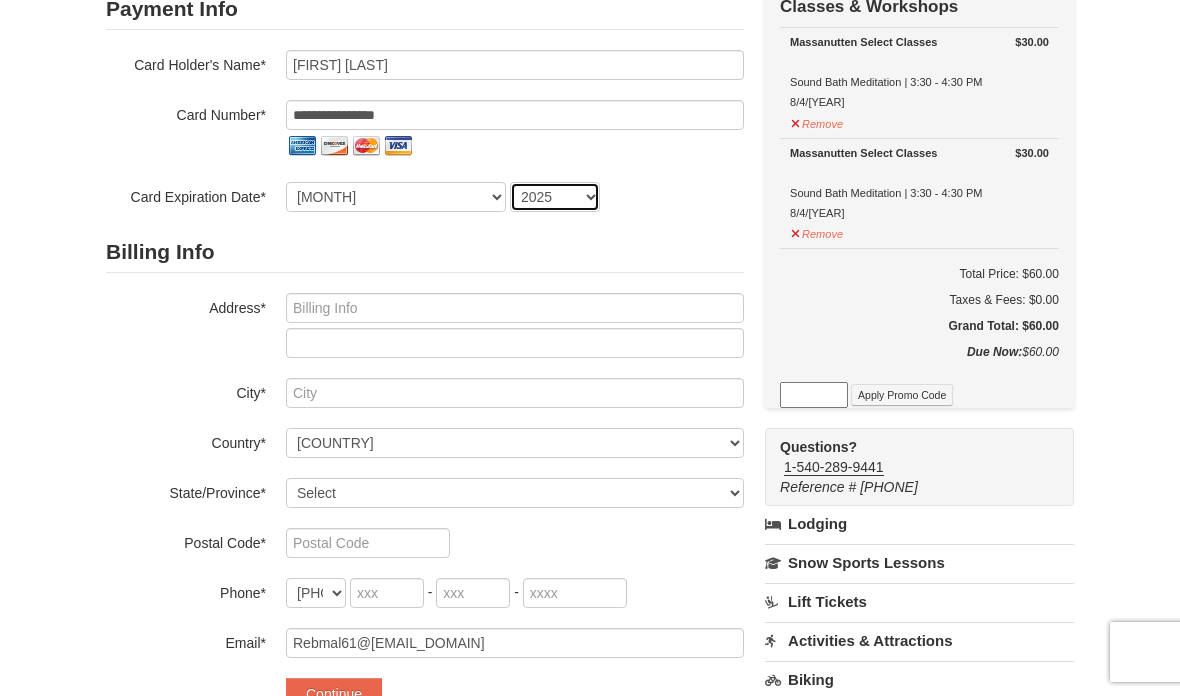 select on "2030" 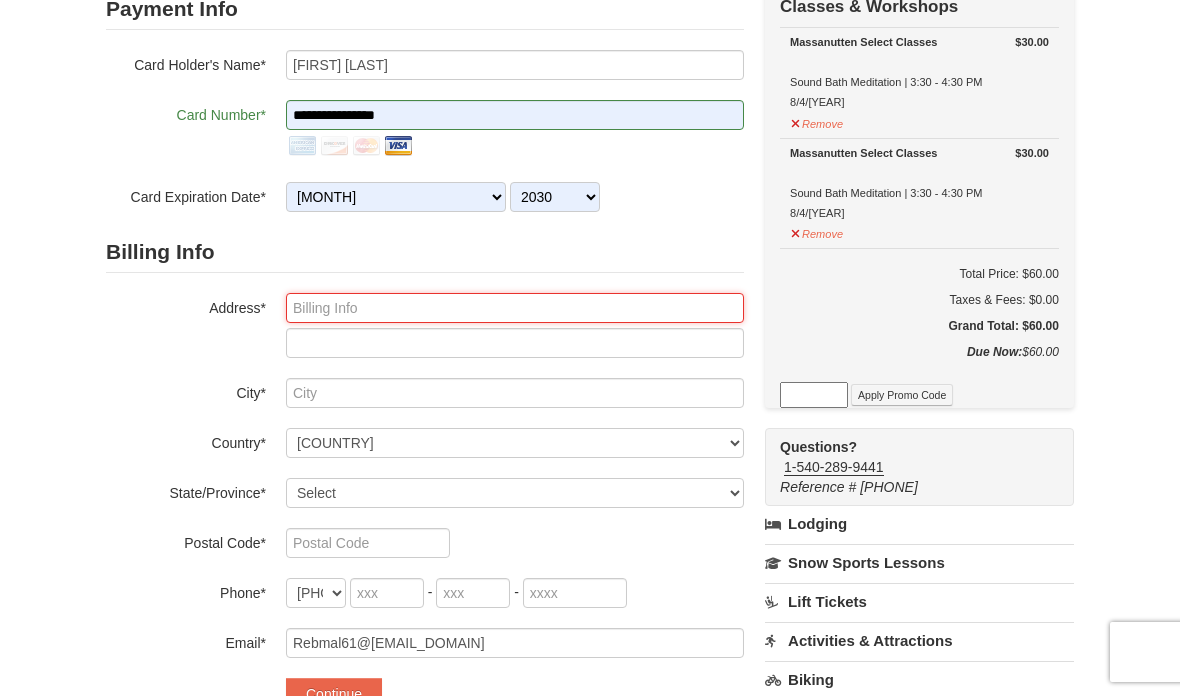 click at bounding box center [515, 308] 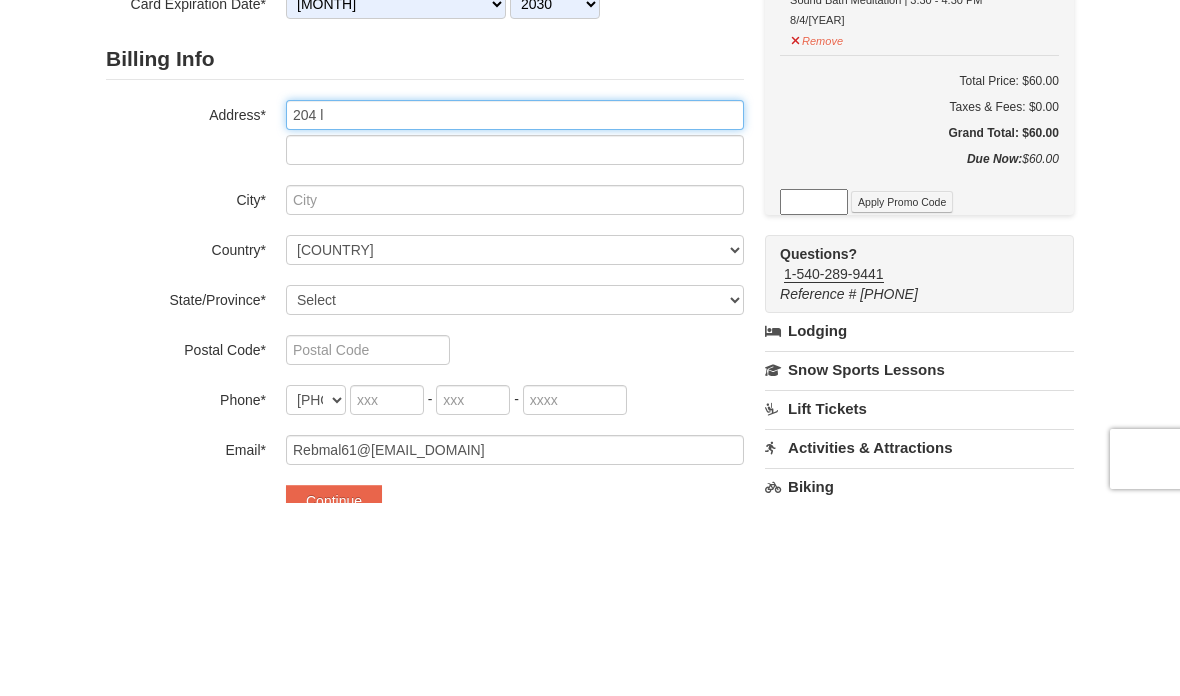 type on "204 [STREET]" 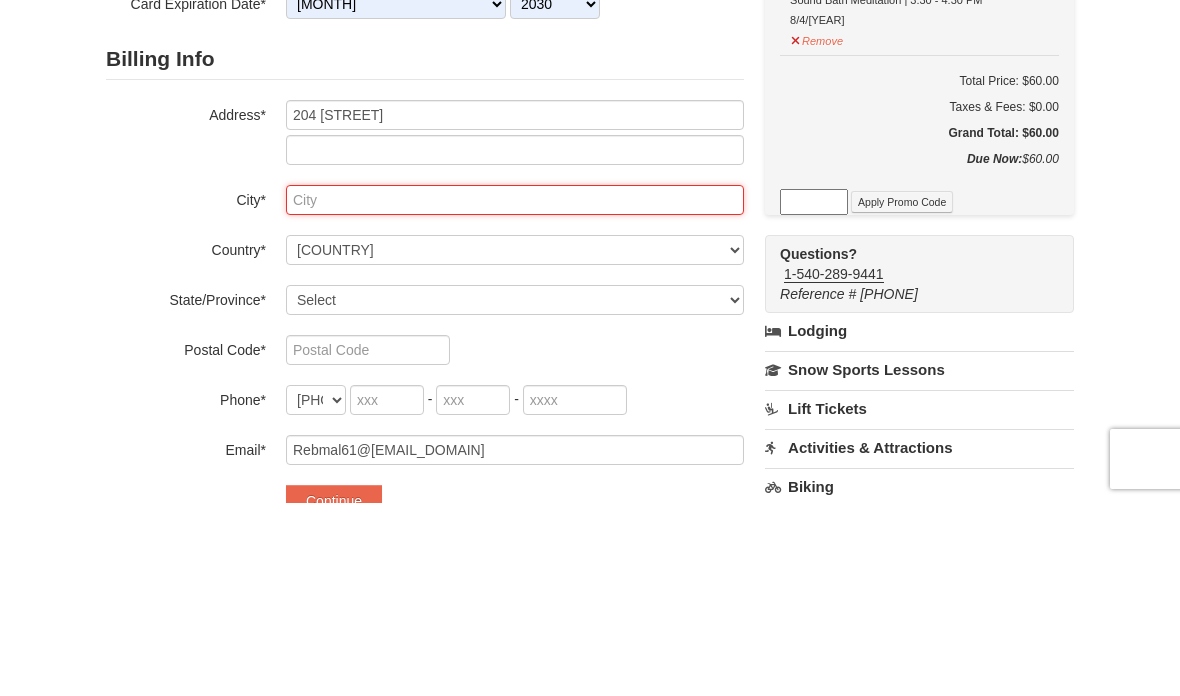 type on "[CITY]" 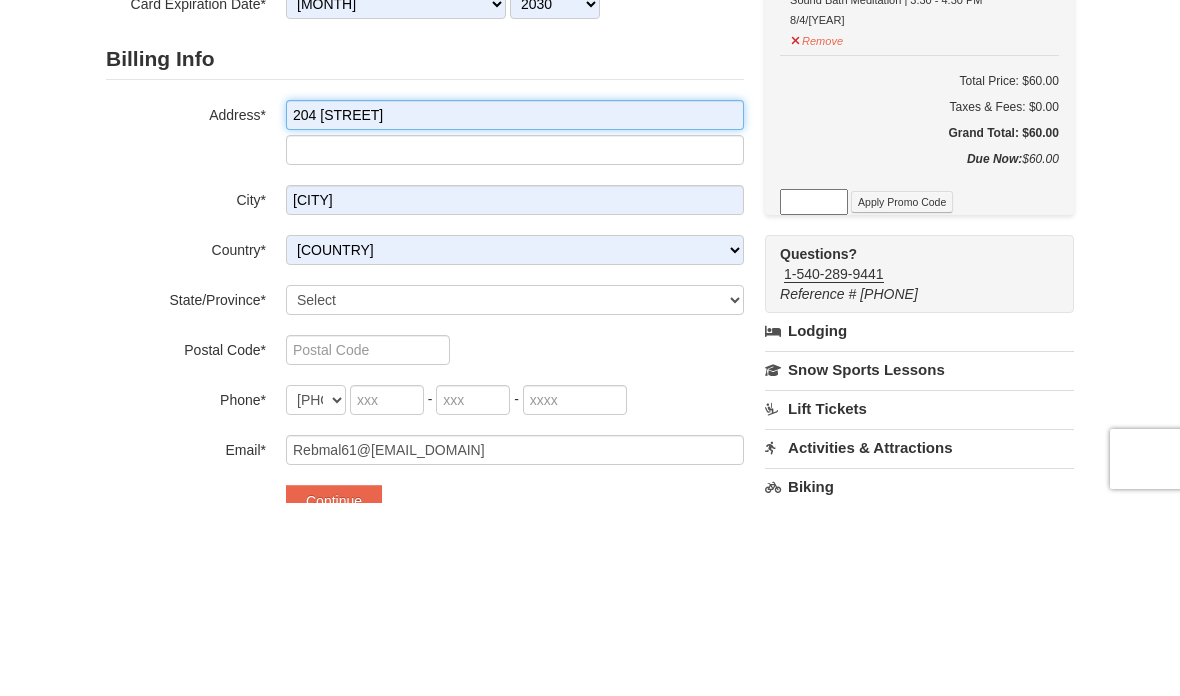 scroll, scrollTop: 382, scrollLeft: 0, axis: vertical 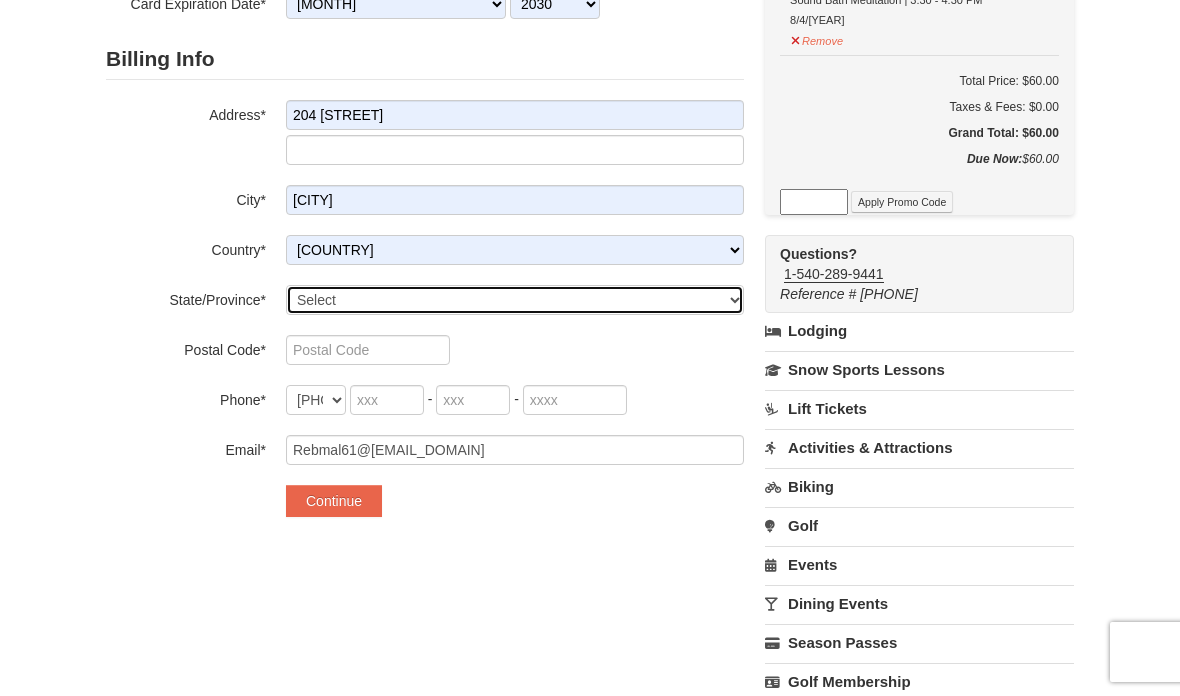 select on "MD" 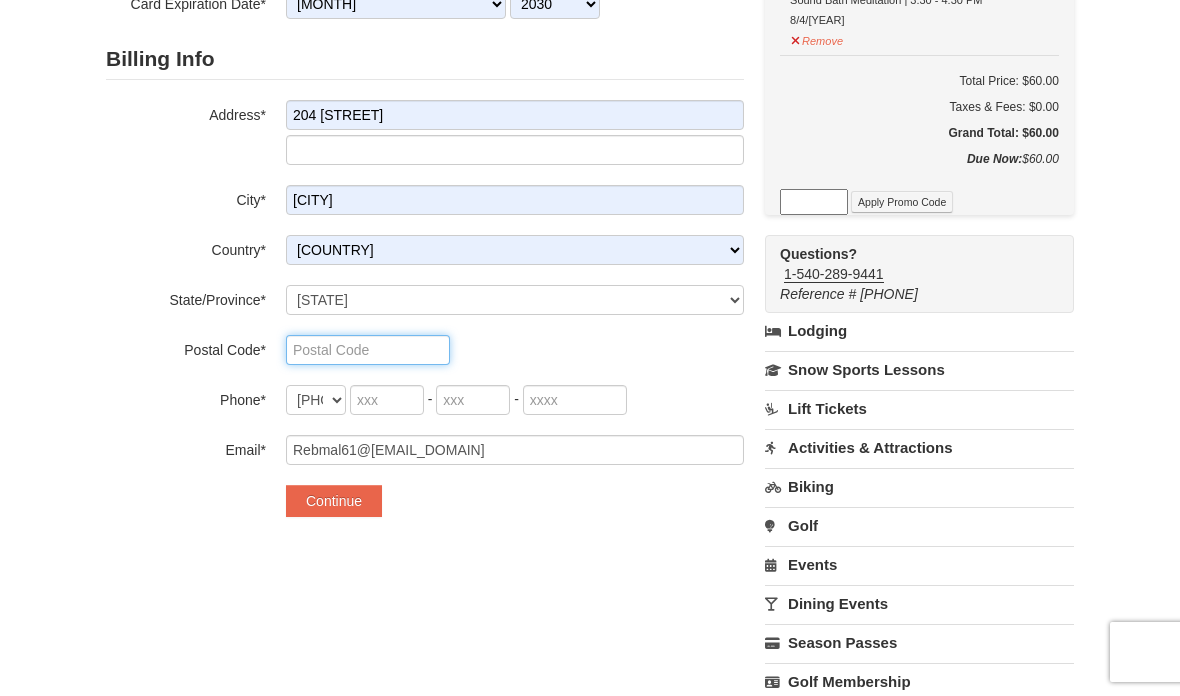 type on "21635" 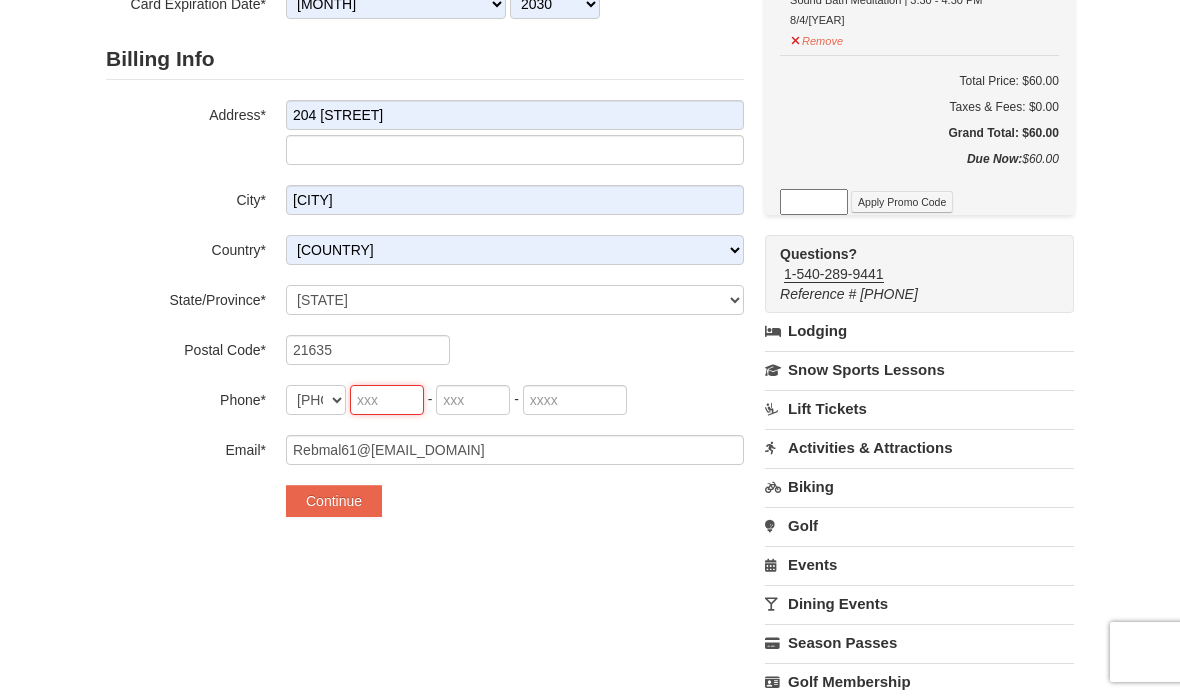 type on "410" 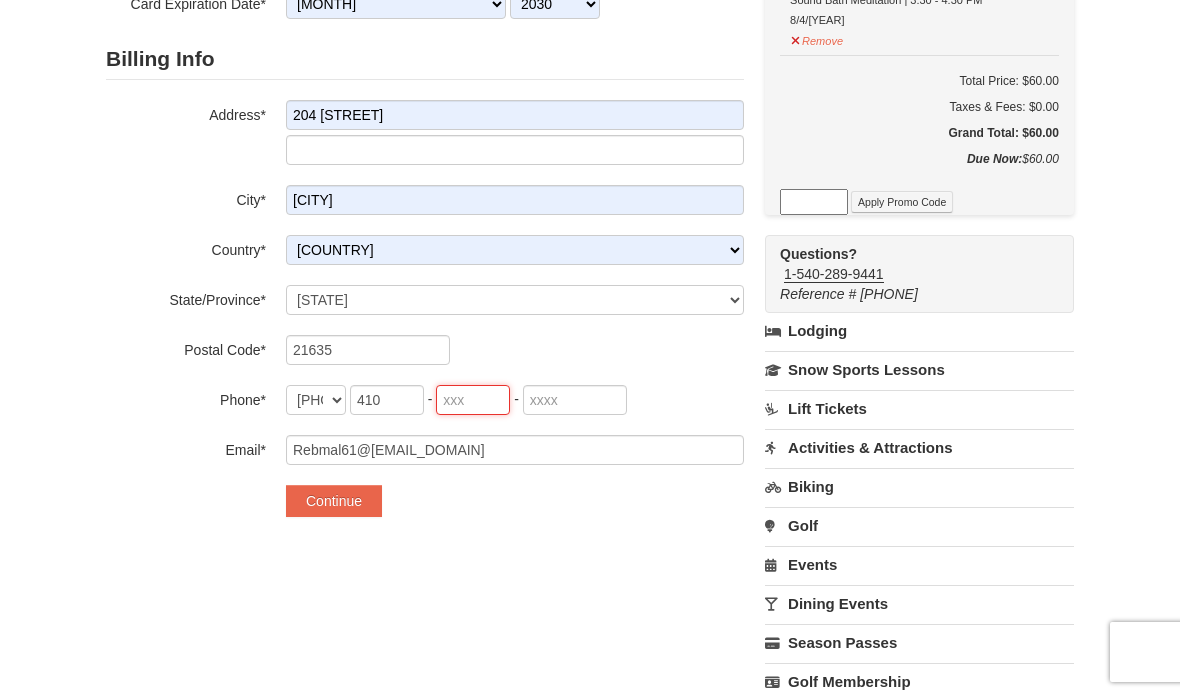 type on "648" 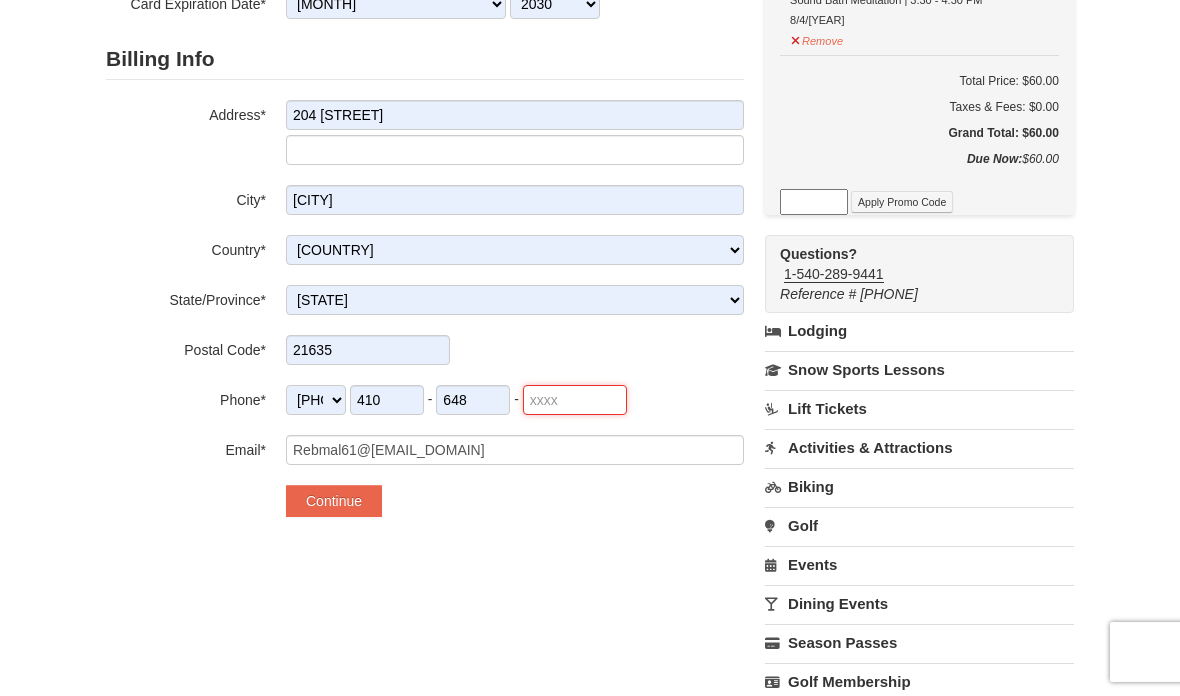 type on "5725" 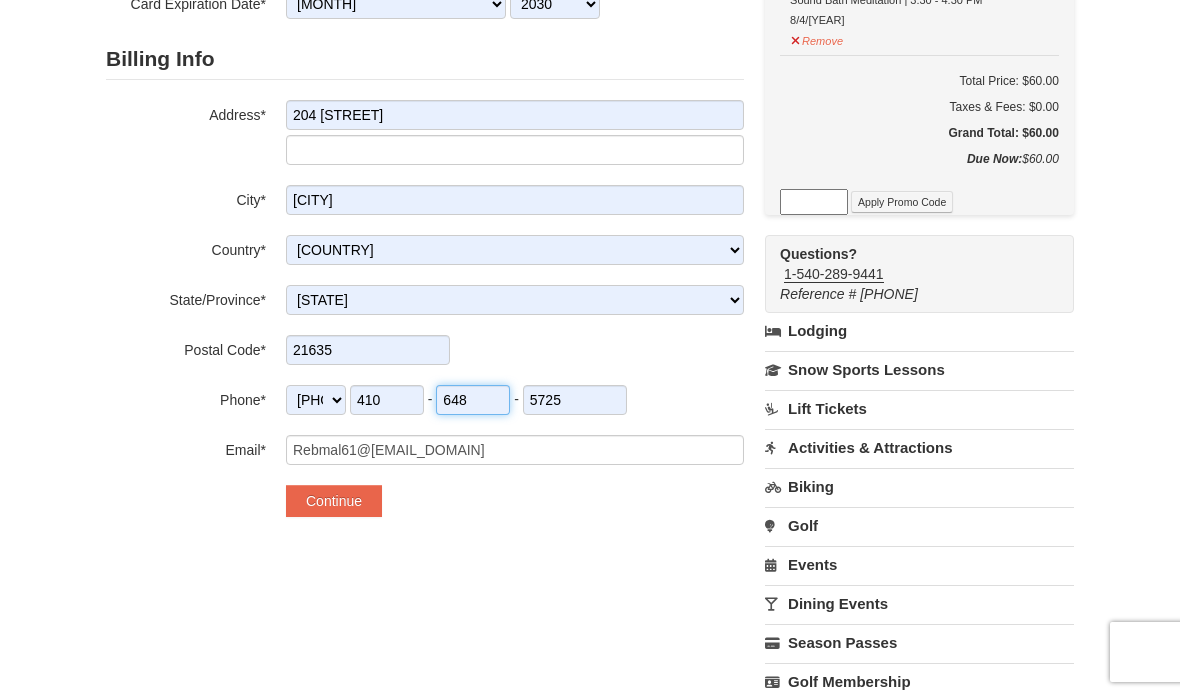 click on "648" at bounding box center (473, 400) 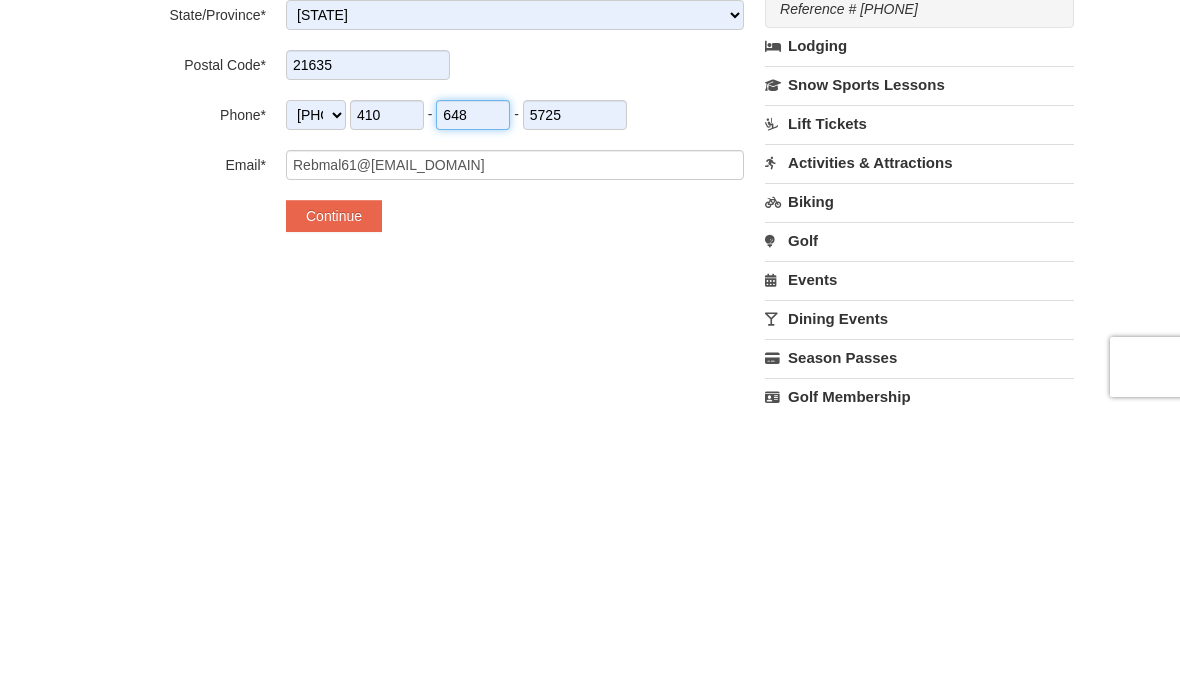 type on "200" 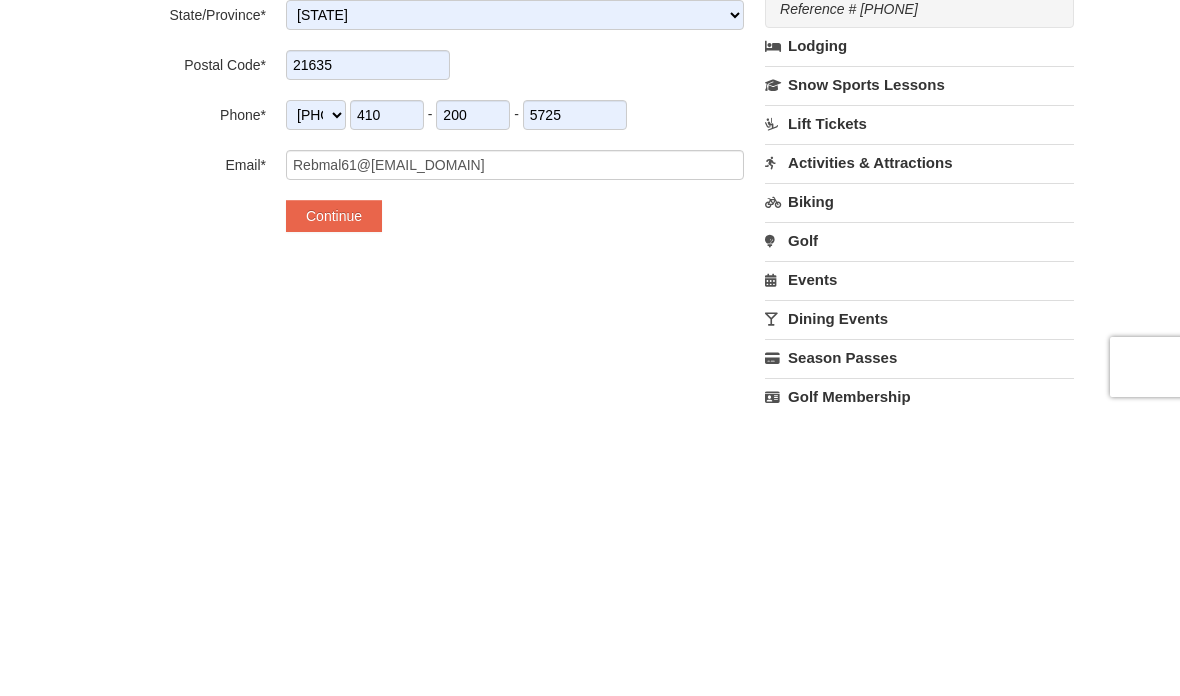 scroll, scrollTop: 667, scrollLeft: 0, axis: vertical 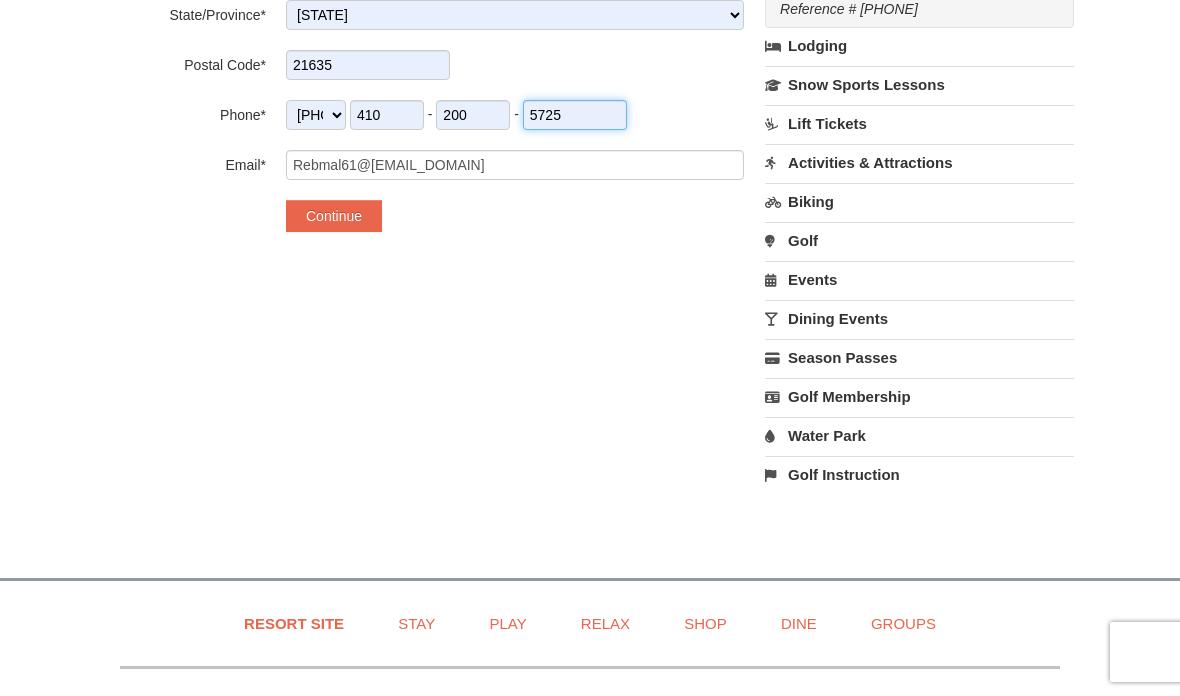 click on "5725" at bounding box center (575, 115) 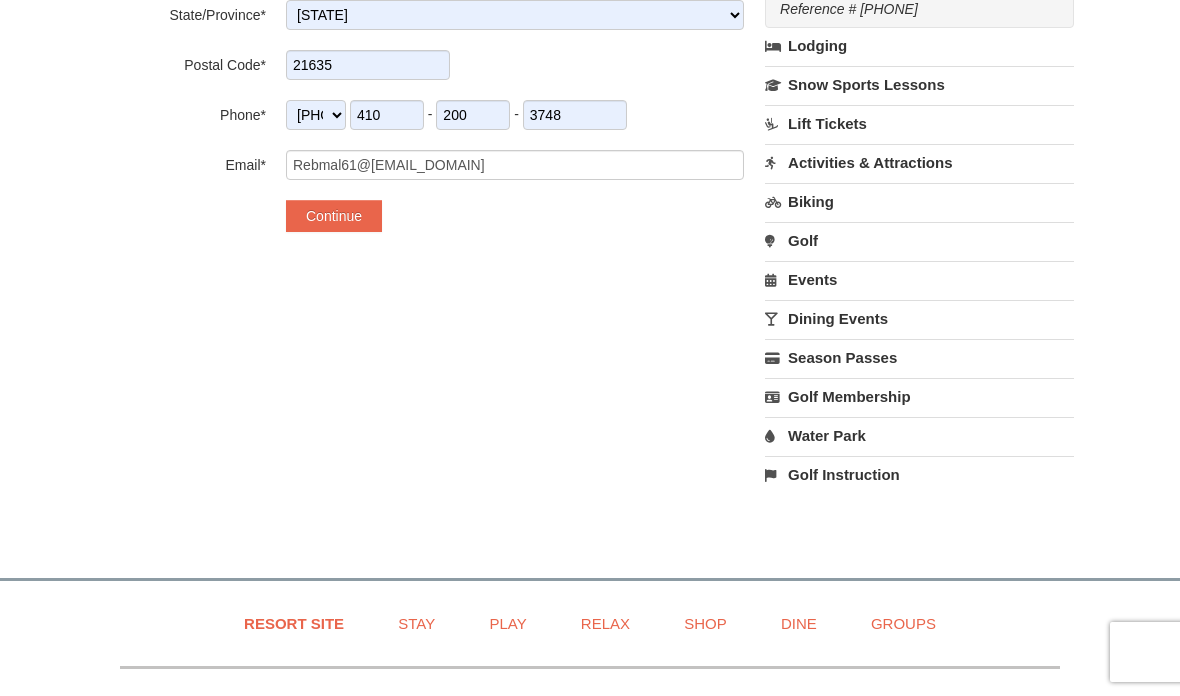click on "Continue" at bounding box center [334, 216] 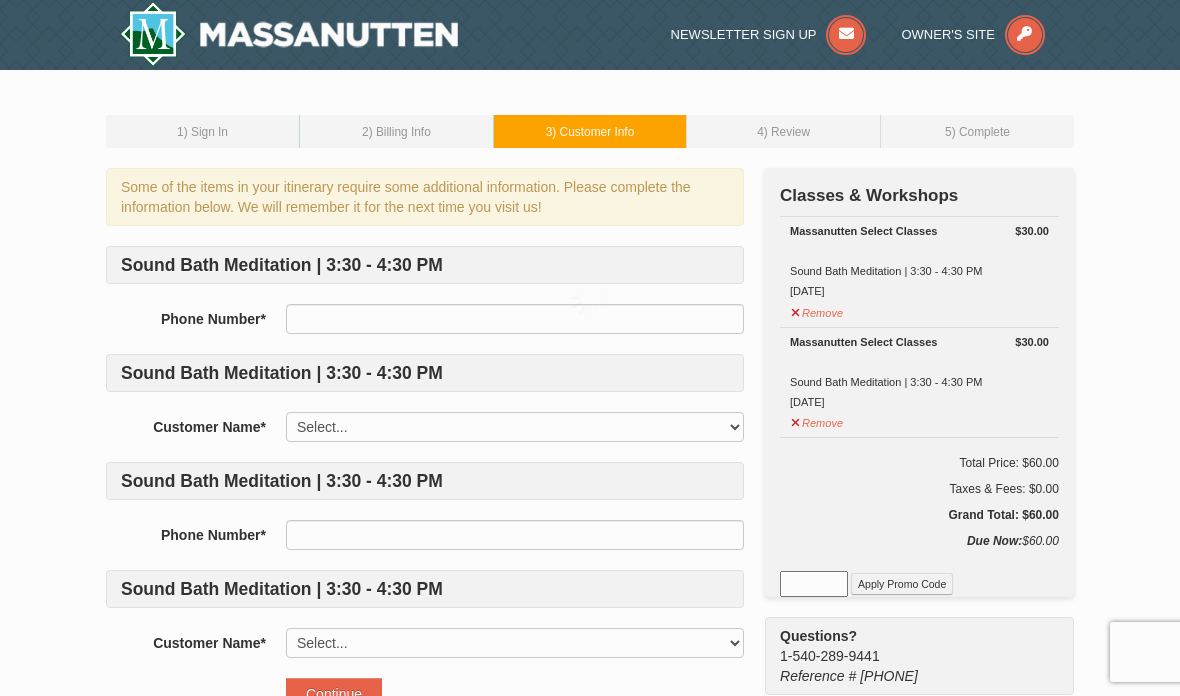 scroll, scrollTop: 0, scrollLeft: 0, axis: both 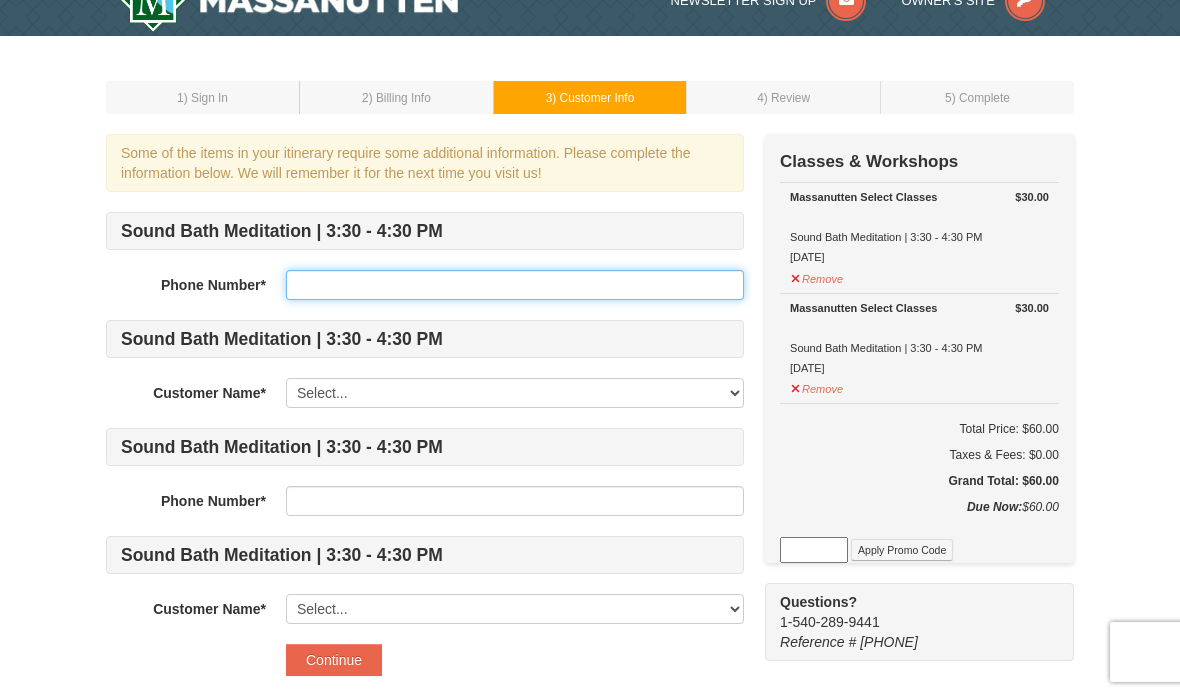 click at bounding box center (515, 285) 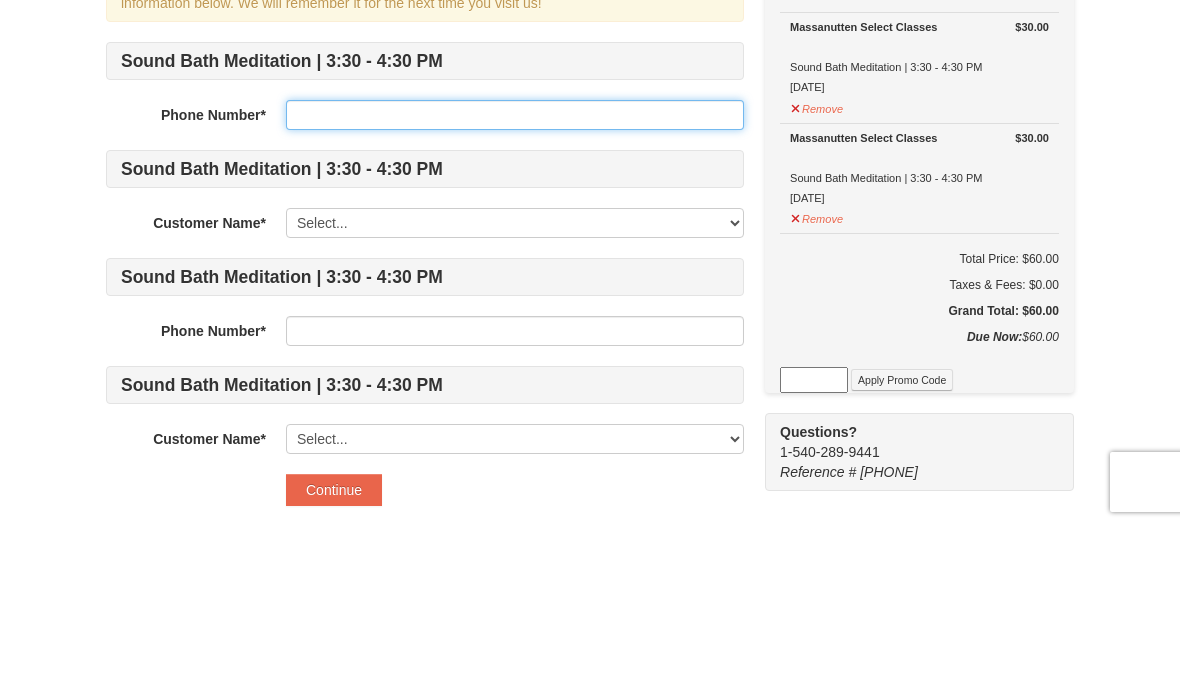 type on "4102003748" 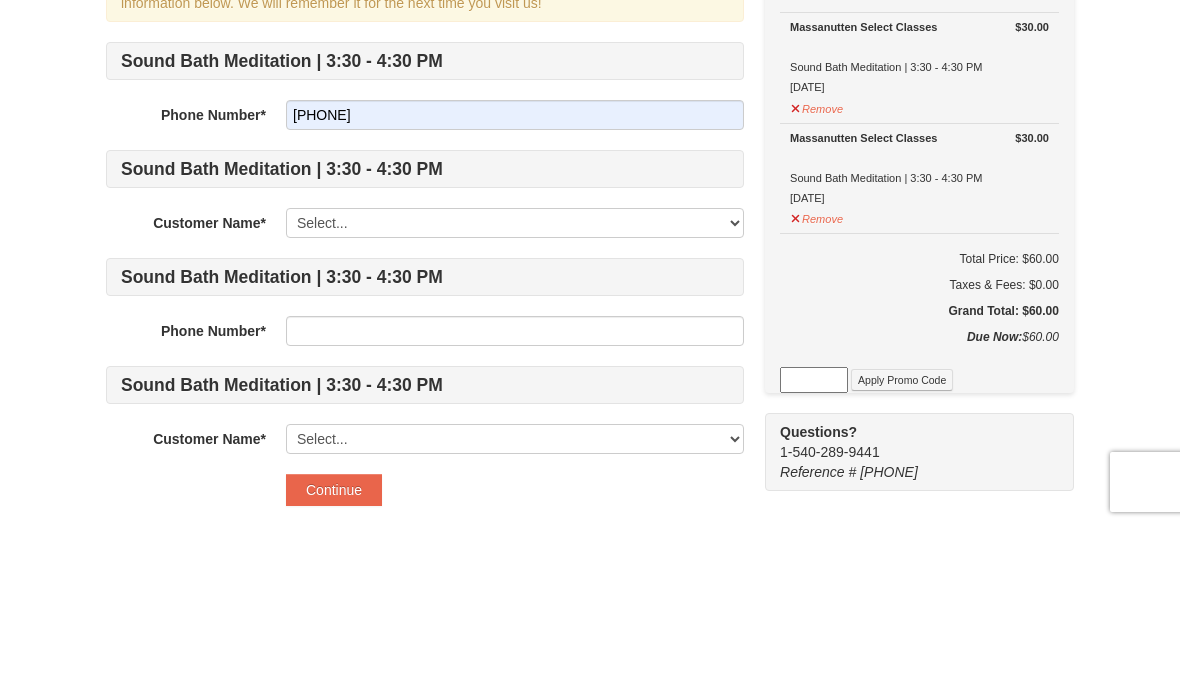 scroll, scrollTop: 204, scrollLeft: 0, axis: vertical 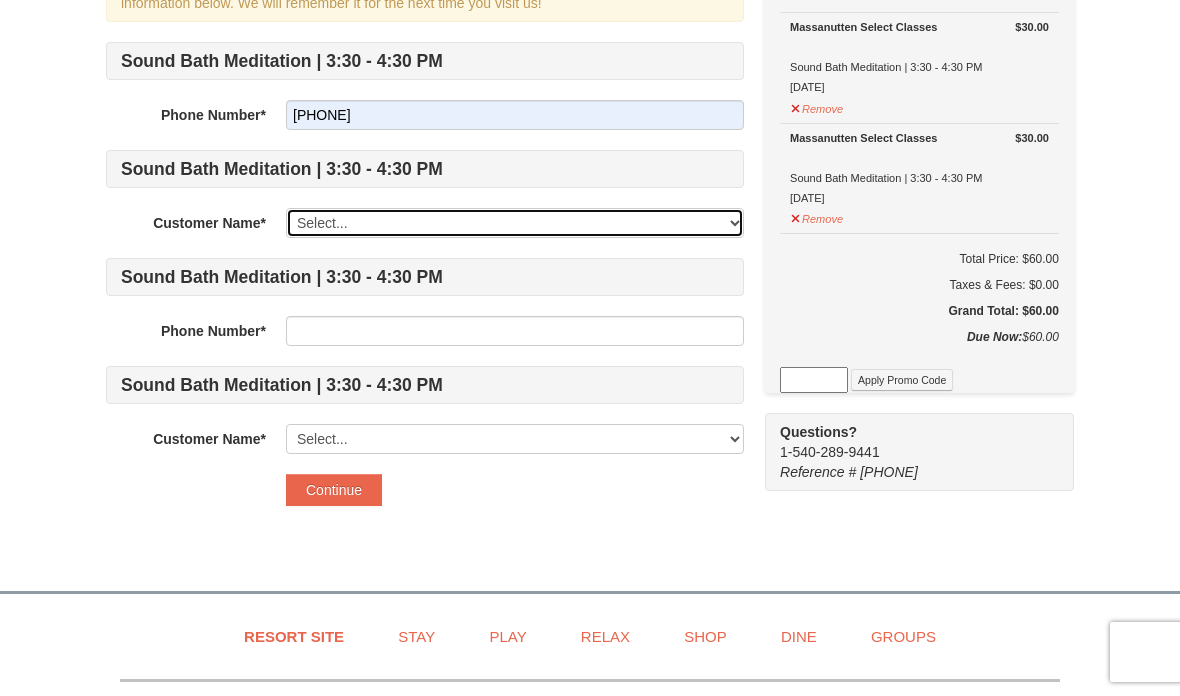 click on "Select... Rebecca Maloney  Add New..." at bounding box center [515, 223] 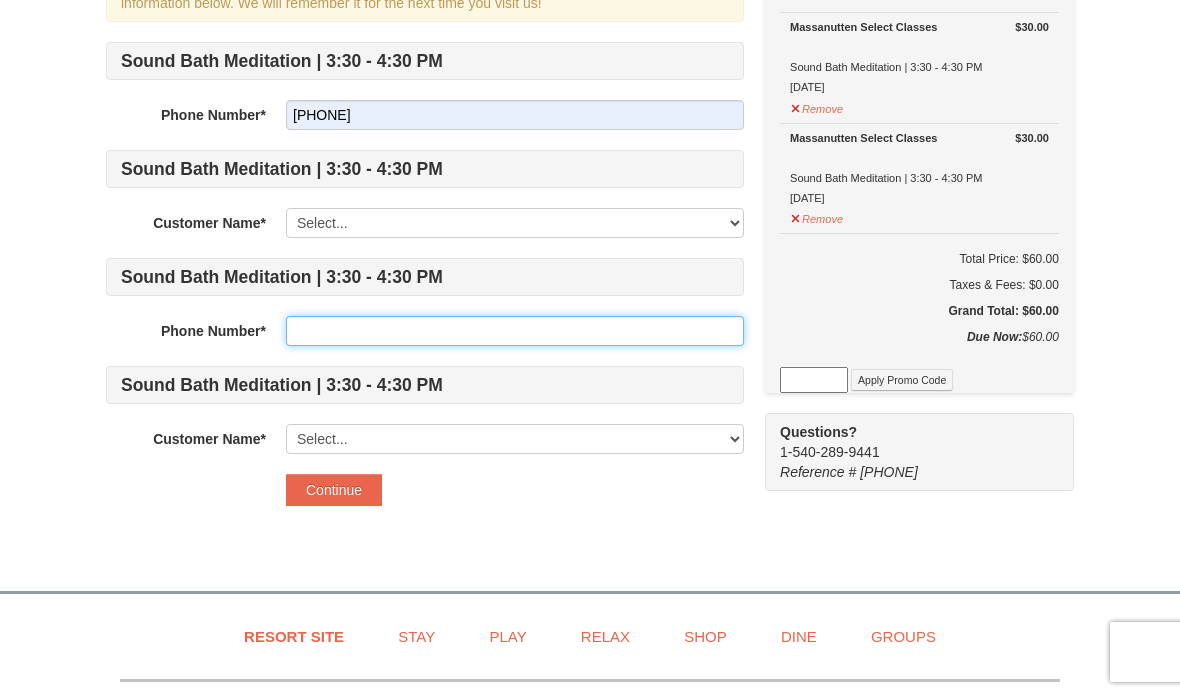 click at bounding box center (515, 331) 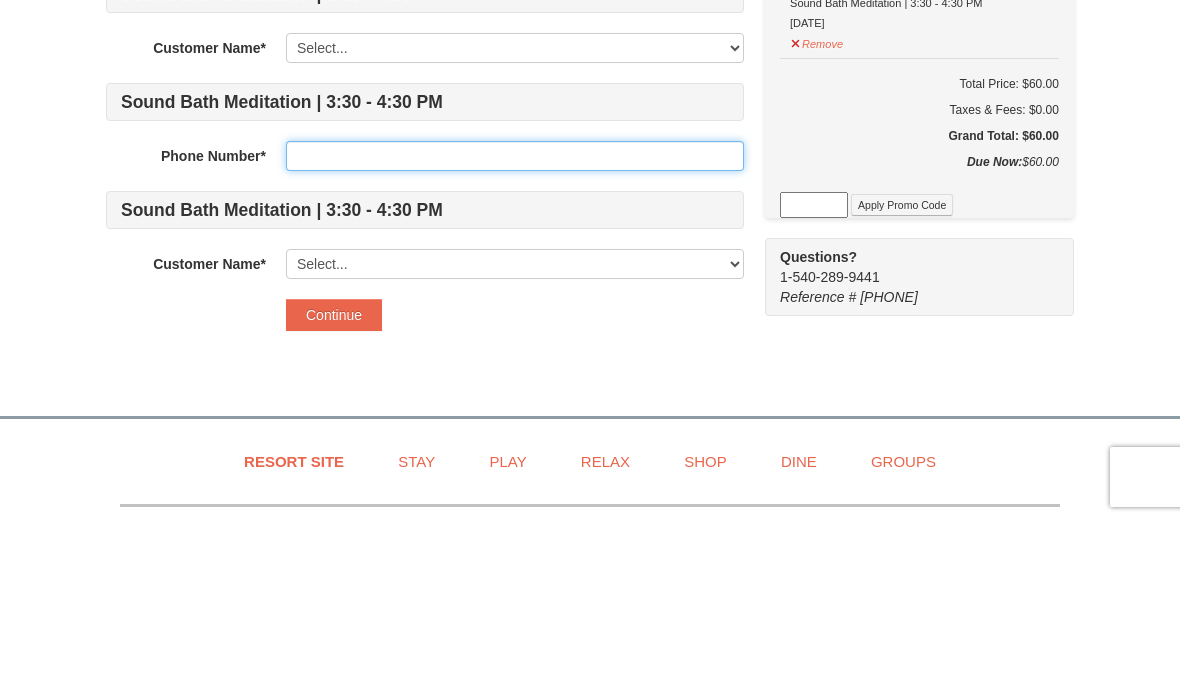 type on "4102003748" 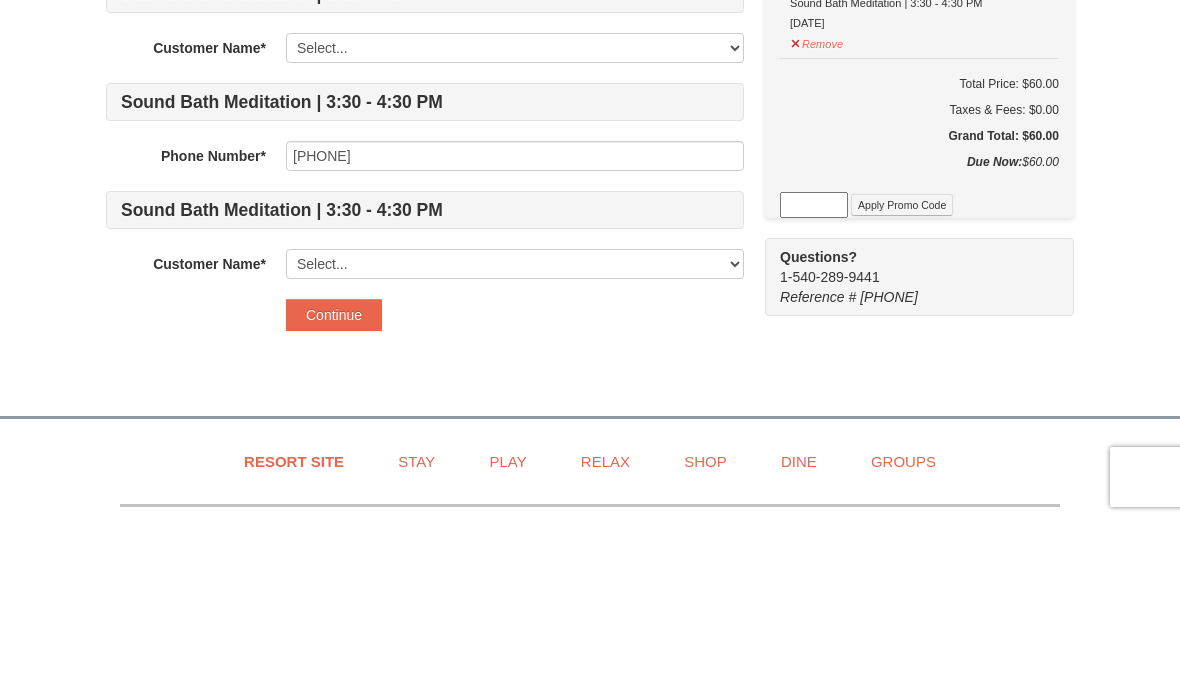 scroll, scrollTop: 379, scrollLeft: 0, axis: vertical 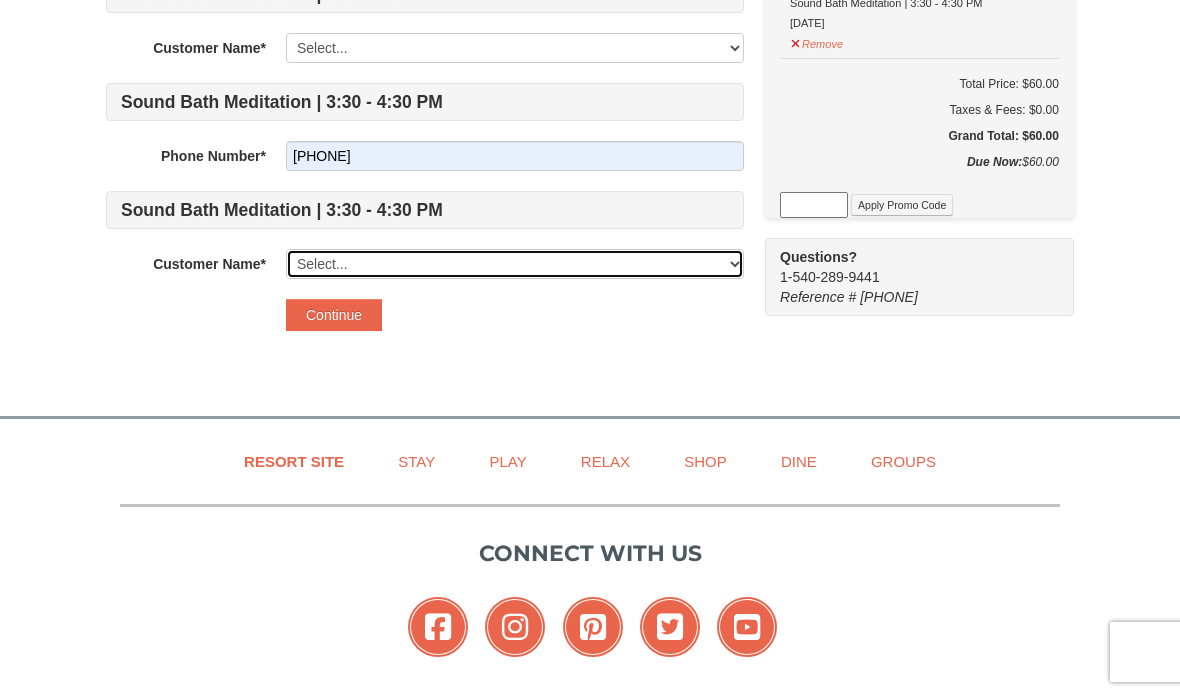 click on "Select... Rebecca Maloney  Add New..." at bounding box center (515, 264) 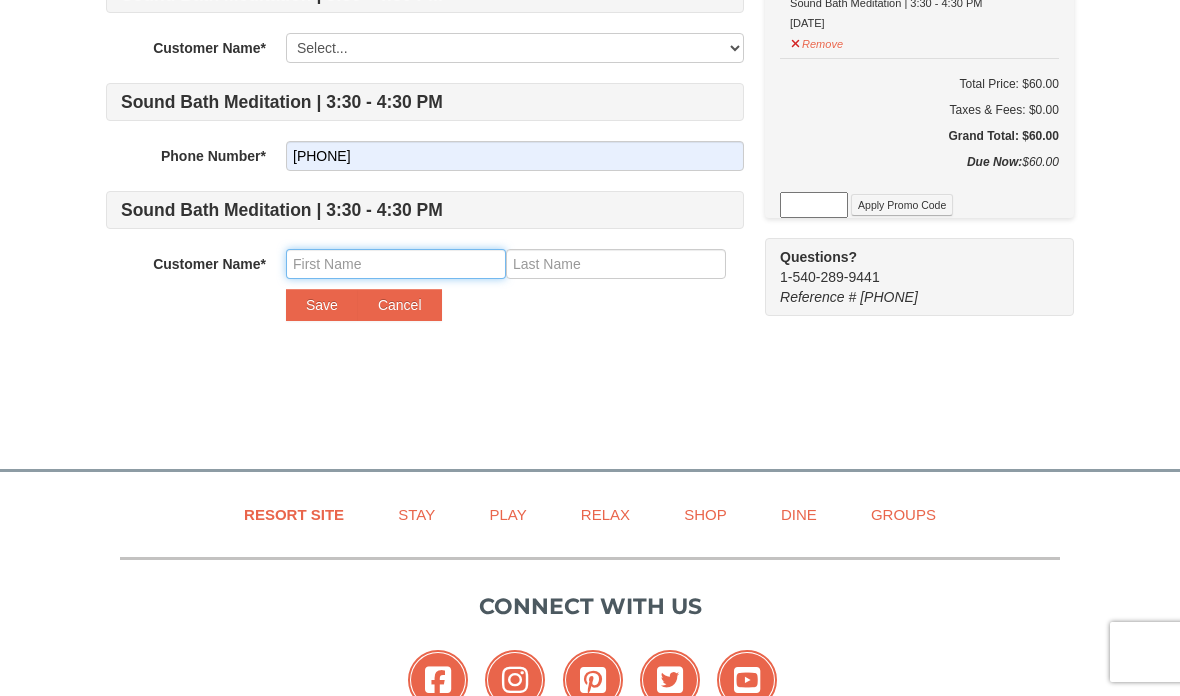 click at bounding box center [396, 264] 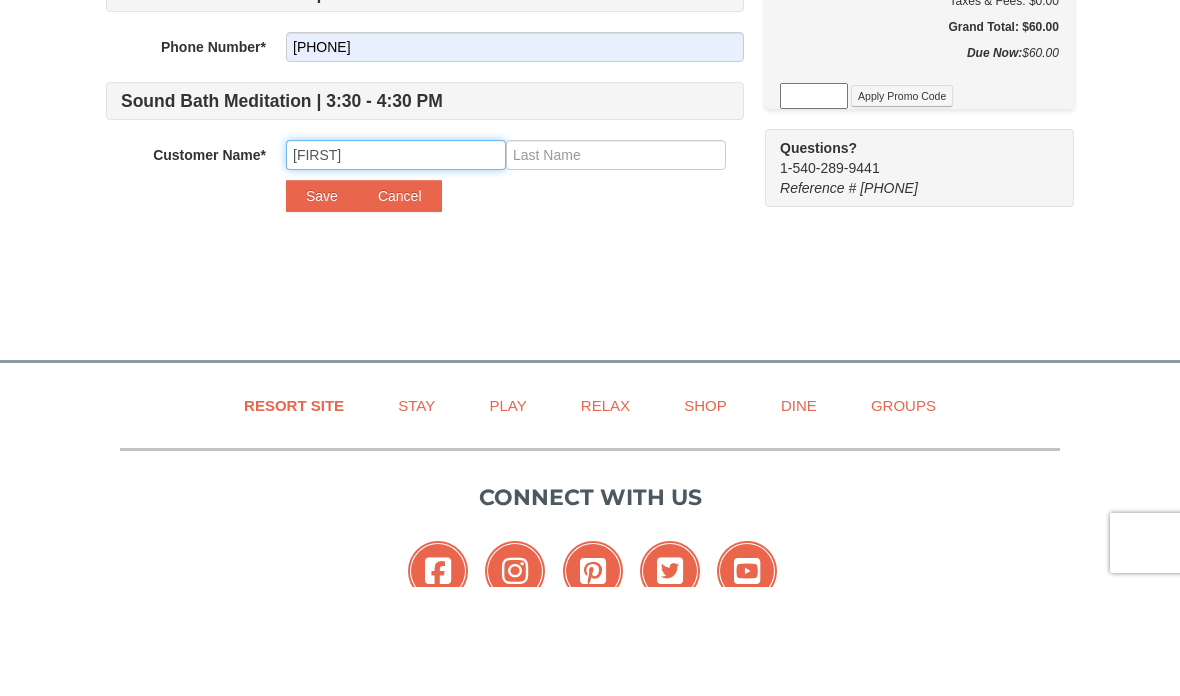 type on "Kristina" 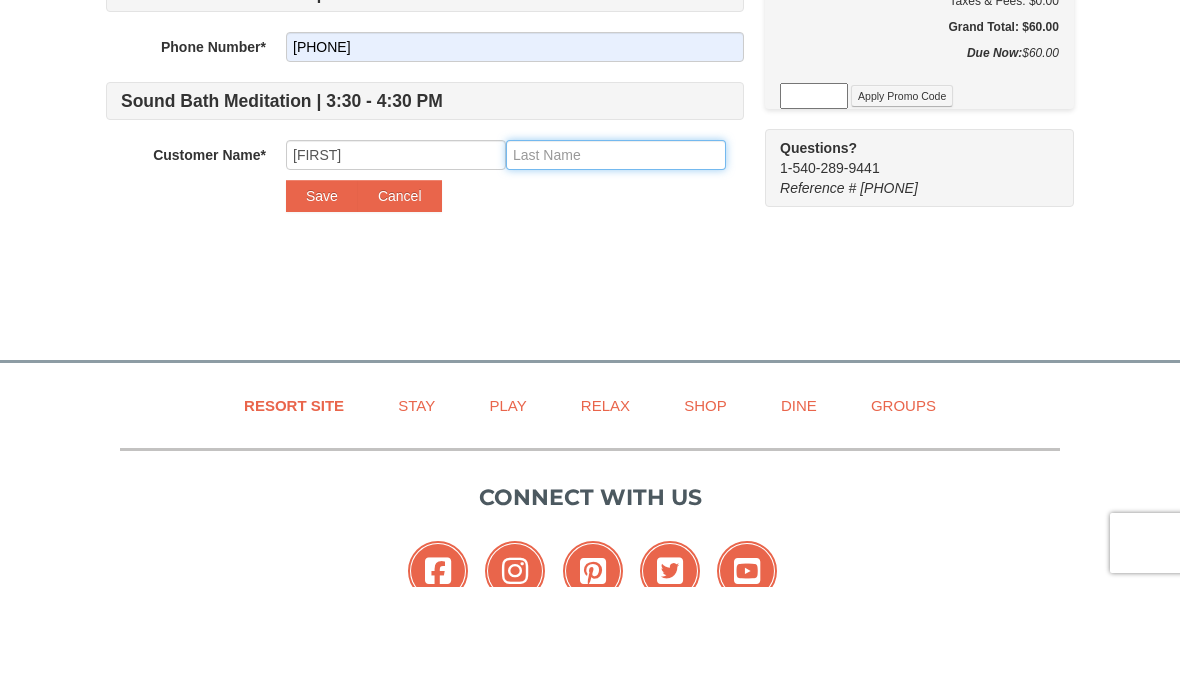 click at bounding box center [616, 264] 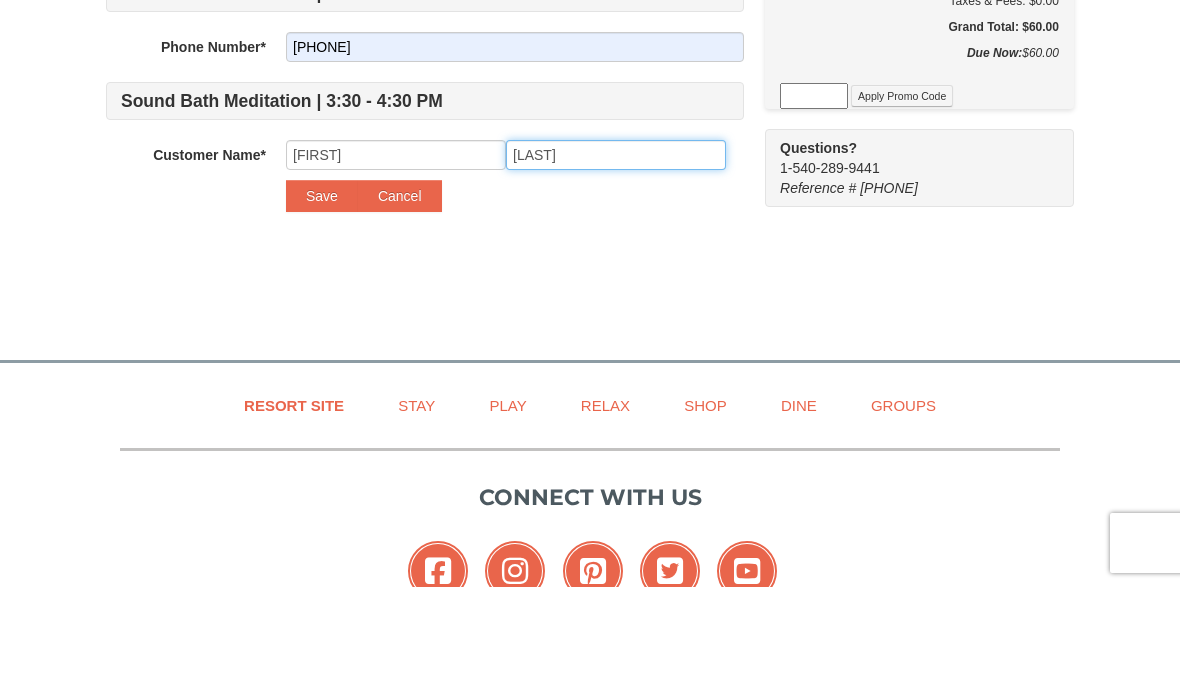 type on "Welch" 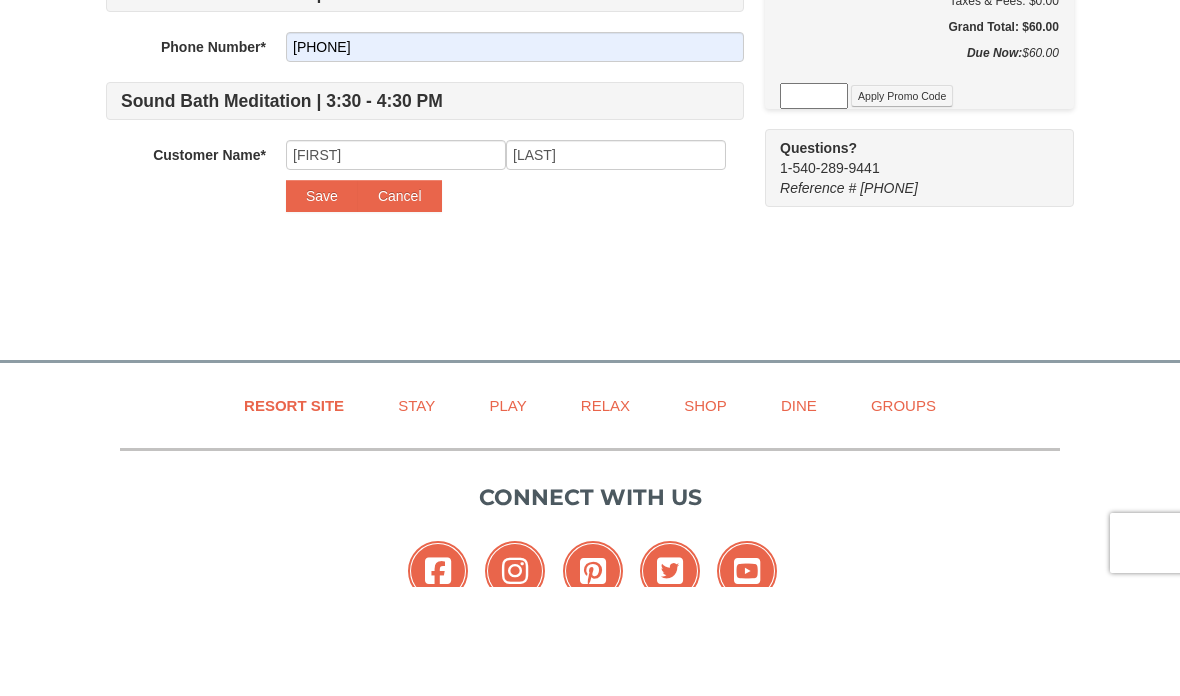 click on "Save" at bounding box center (322, 305) 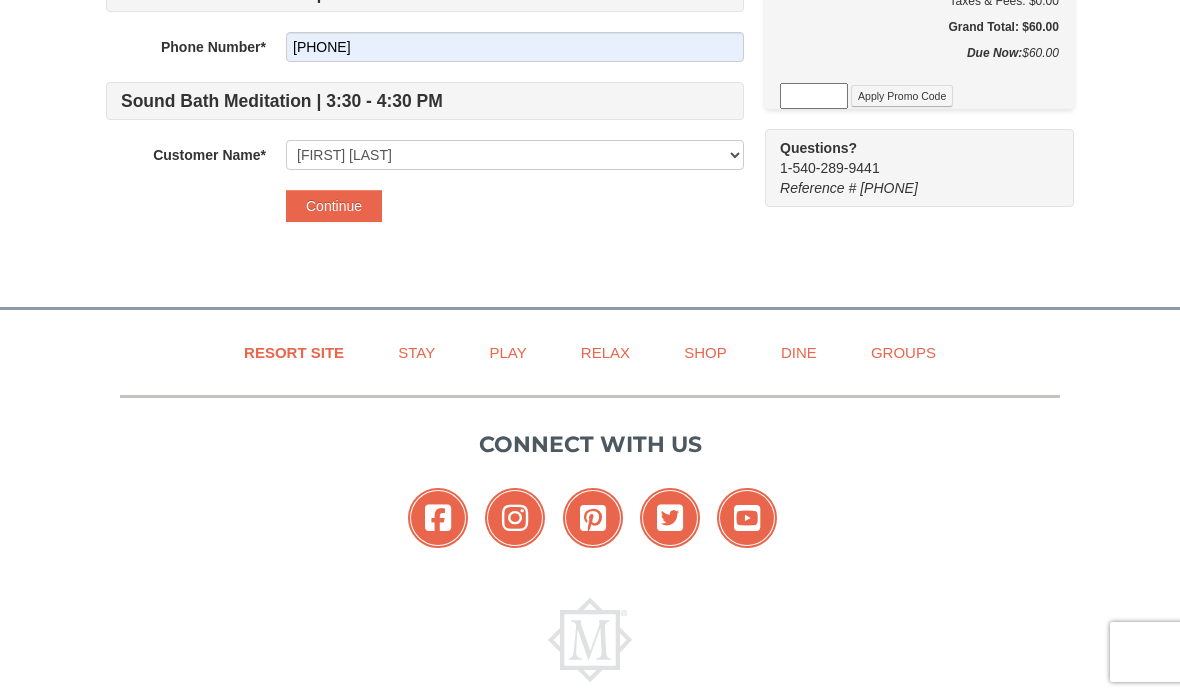 click on "Continue" at bounding box center [334, 206] 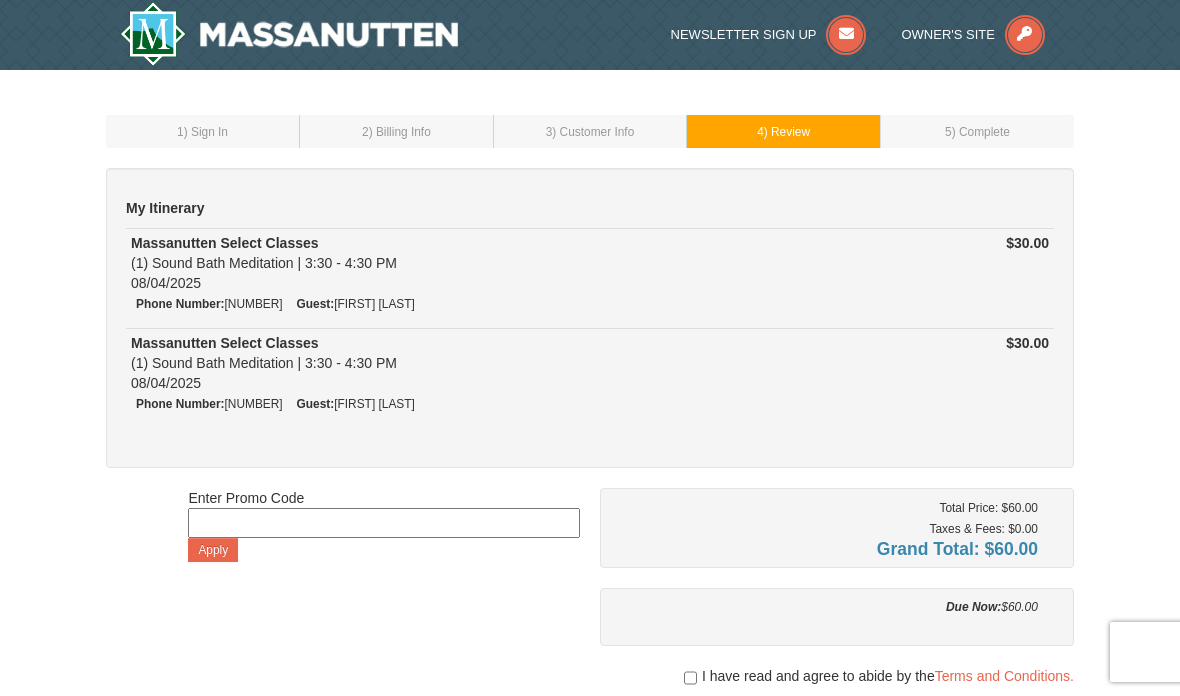 scroll, scrollTop: 0, scrollLeft: 0, axis: both 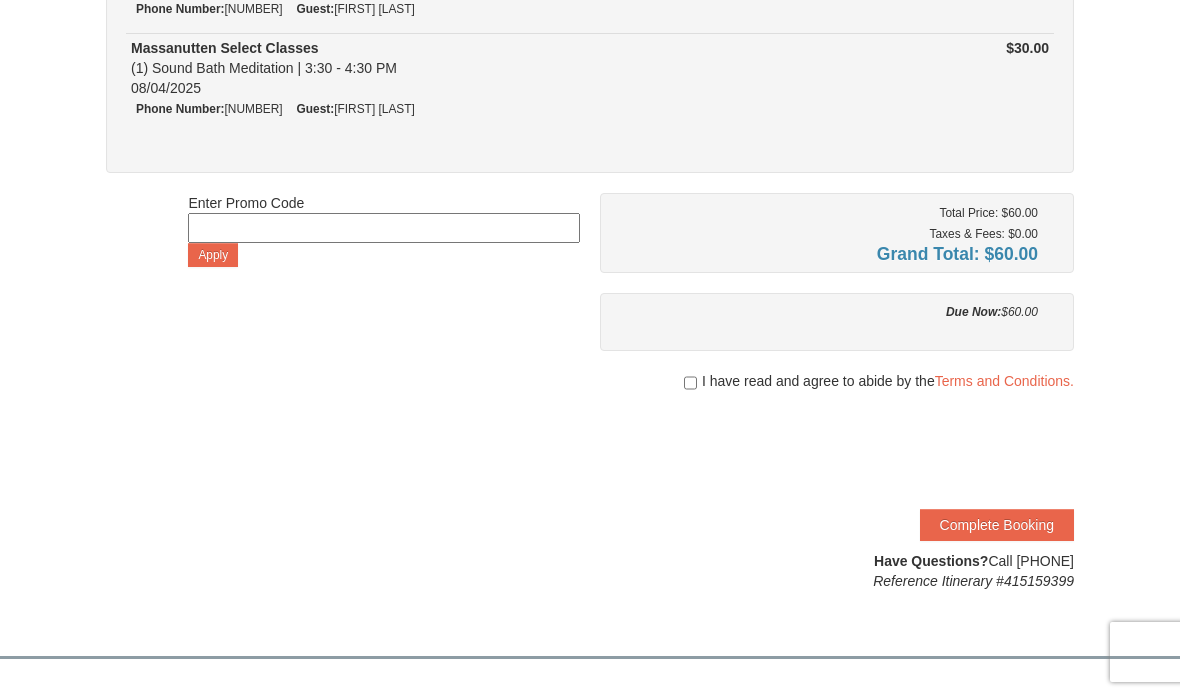 click at bounding box center (690, 383) 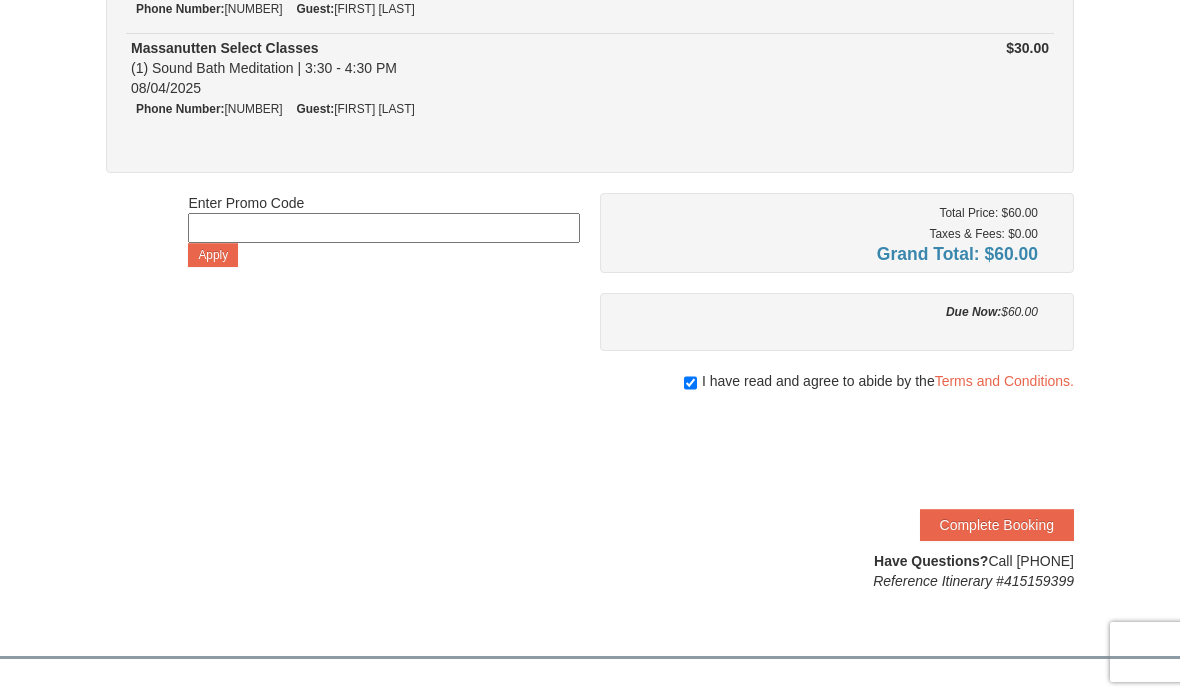 click on "Complete Booking" at bounding box center [997, 525] 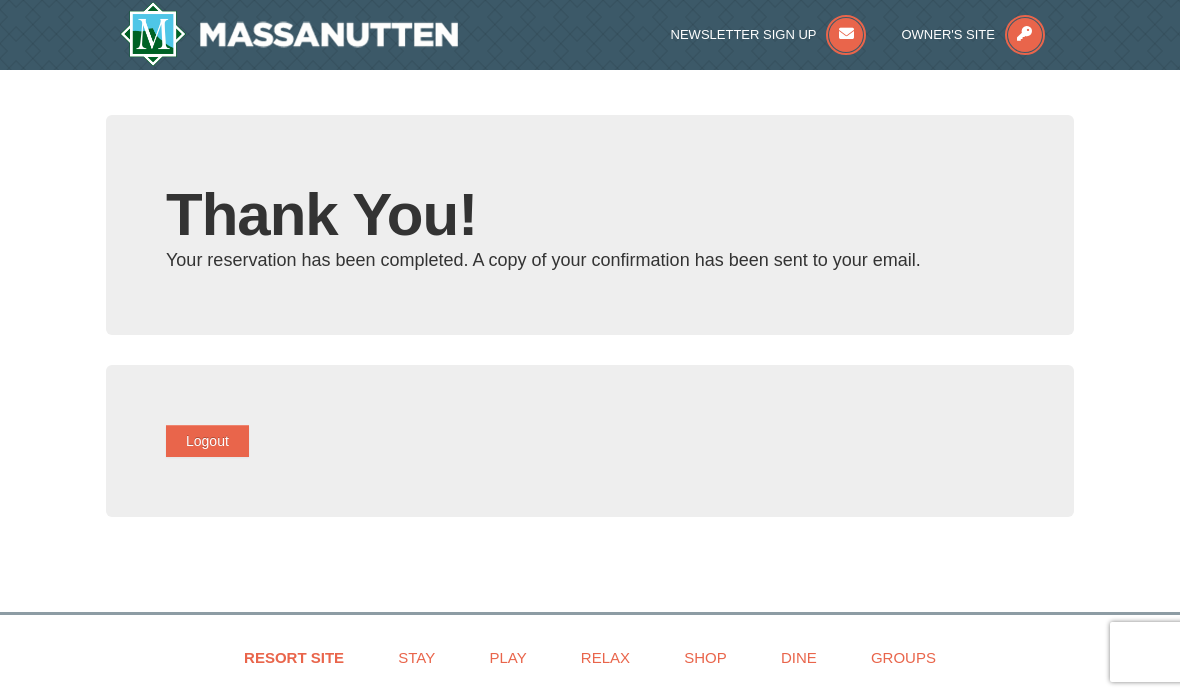scroll, scrollTop: 0, scrollLeft: 0, axis: both 